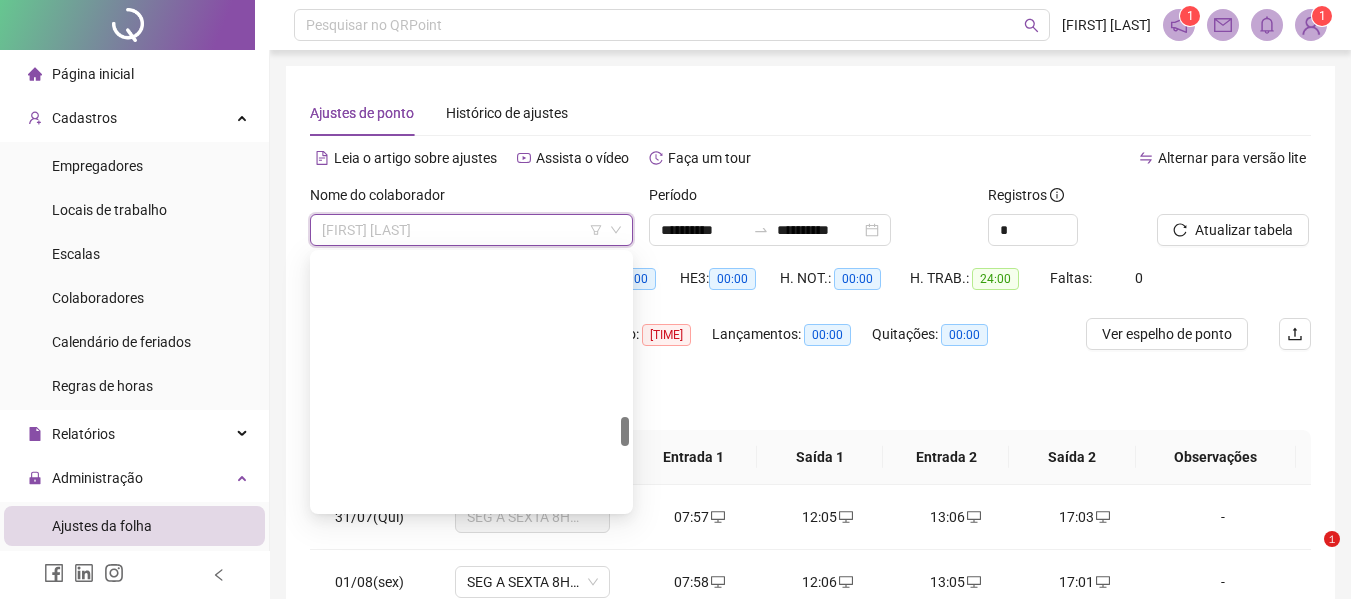 click on "[FIRST] [LAST]" at bounding box center [471, 1838] 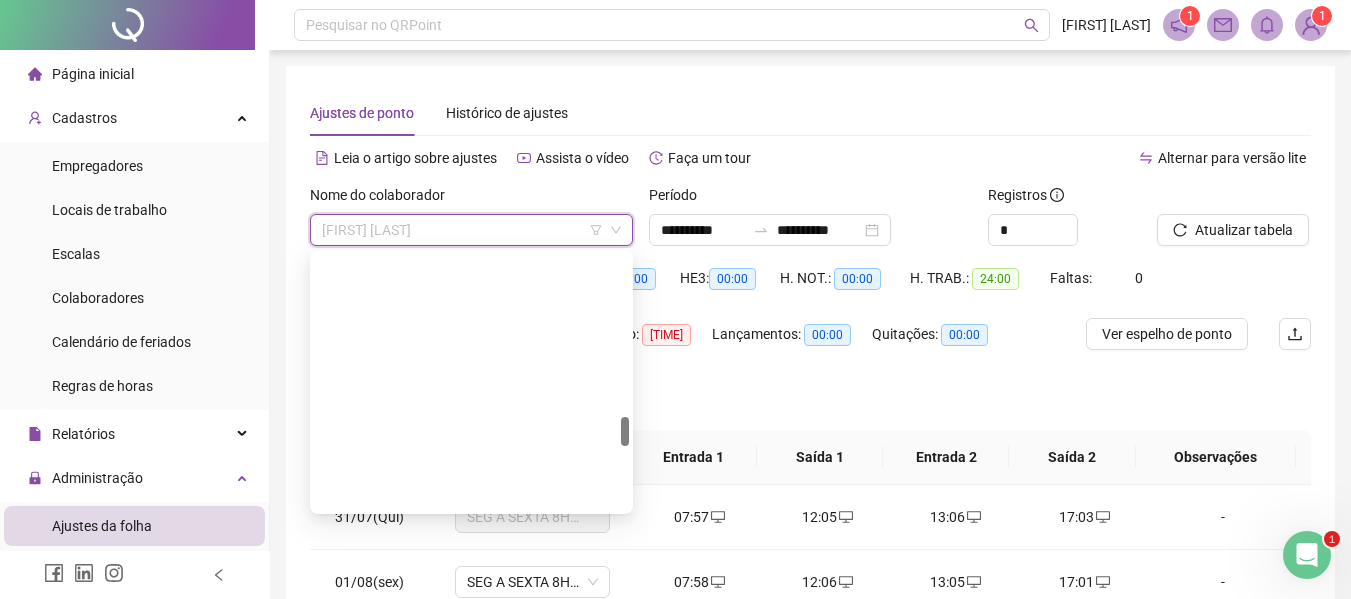 scroll, scrollTop: 0, scrollLeft: 0, axis: both 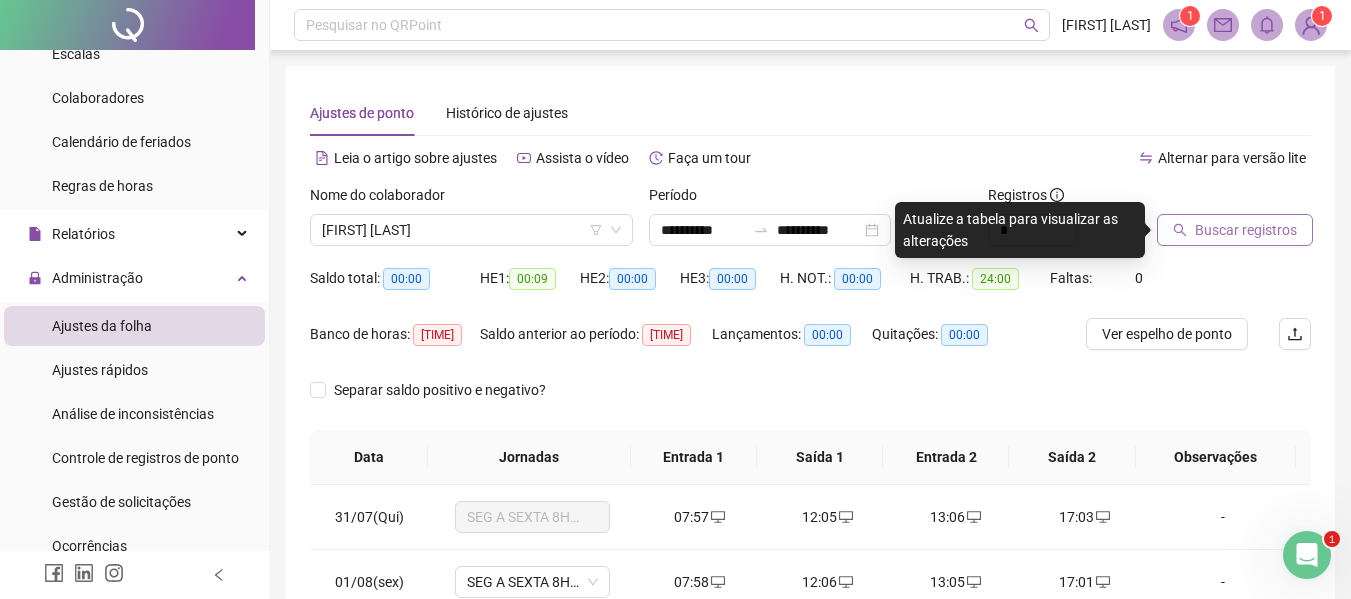 click on "Buscar registros" at bounding box center [1235, 230] 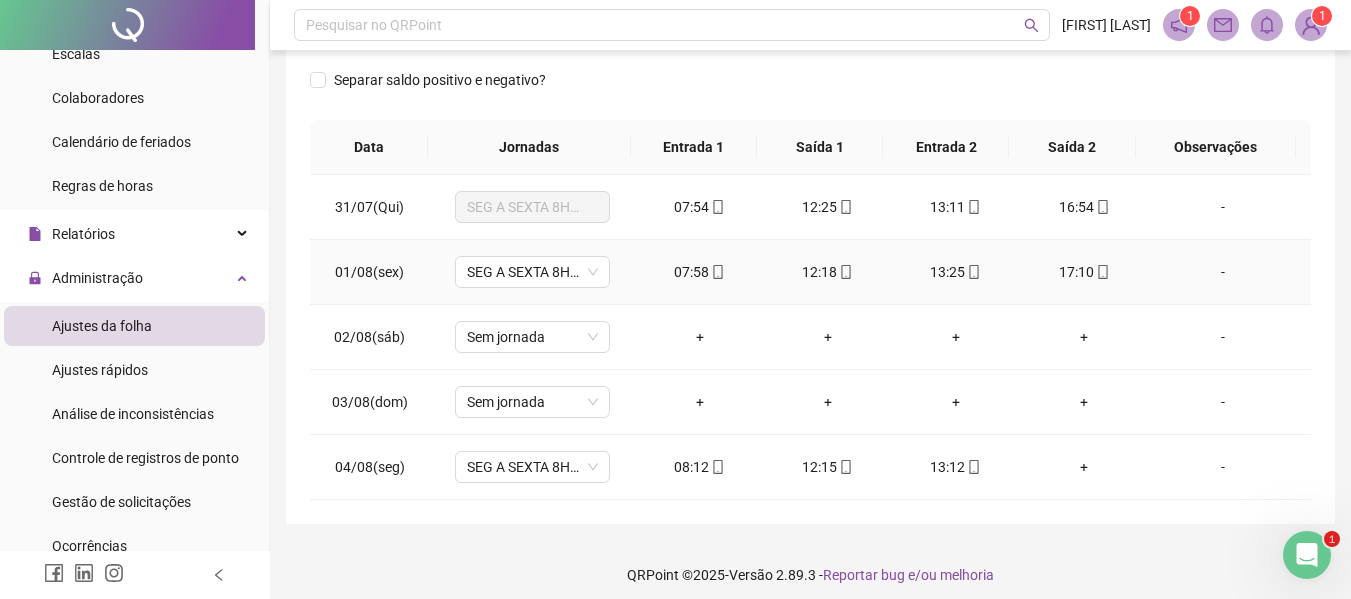 scroll, scrollTop: 321, scrollLeft: 0, axis: vertical 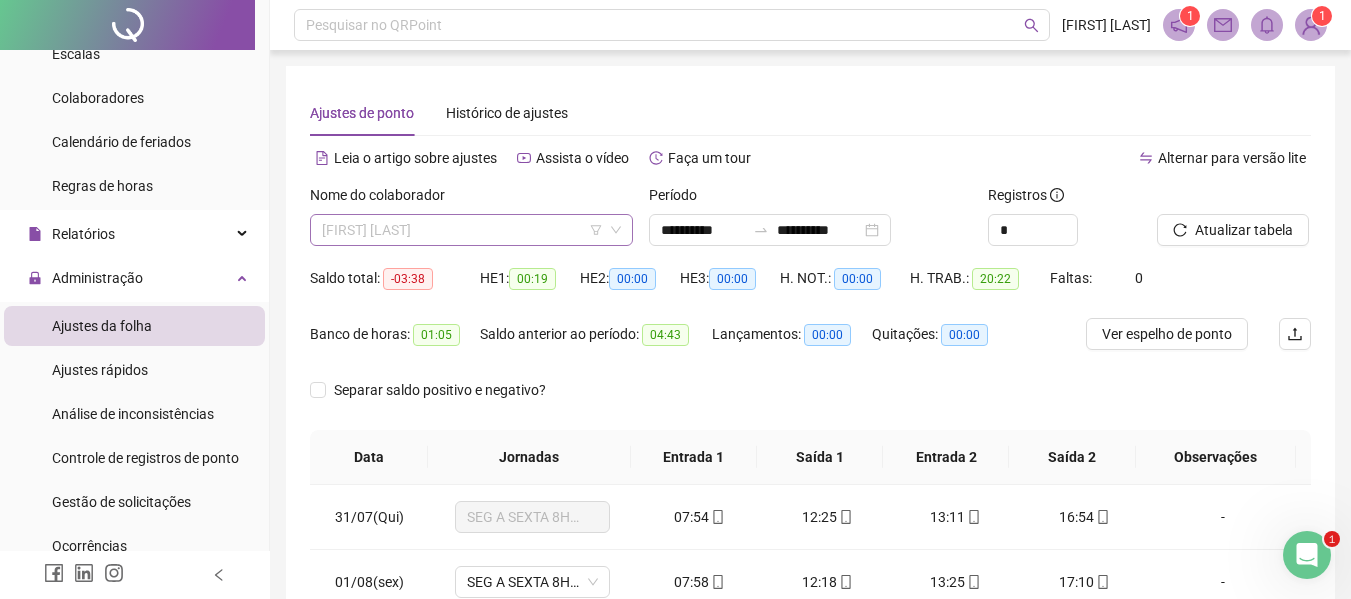 click on "[FIRST] [LAST]" at bounding box center [471, 230] 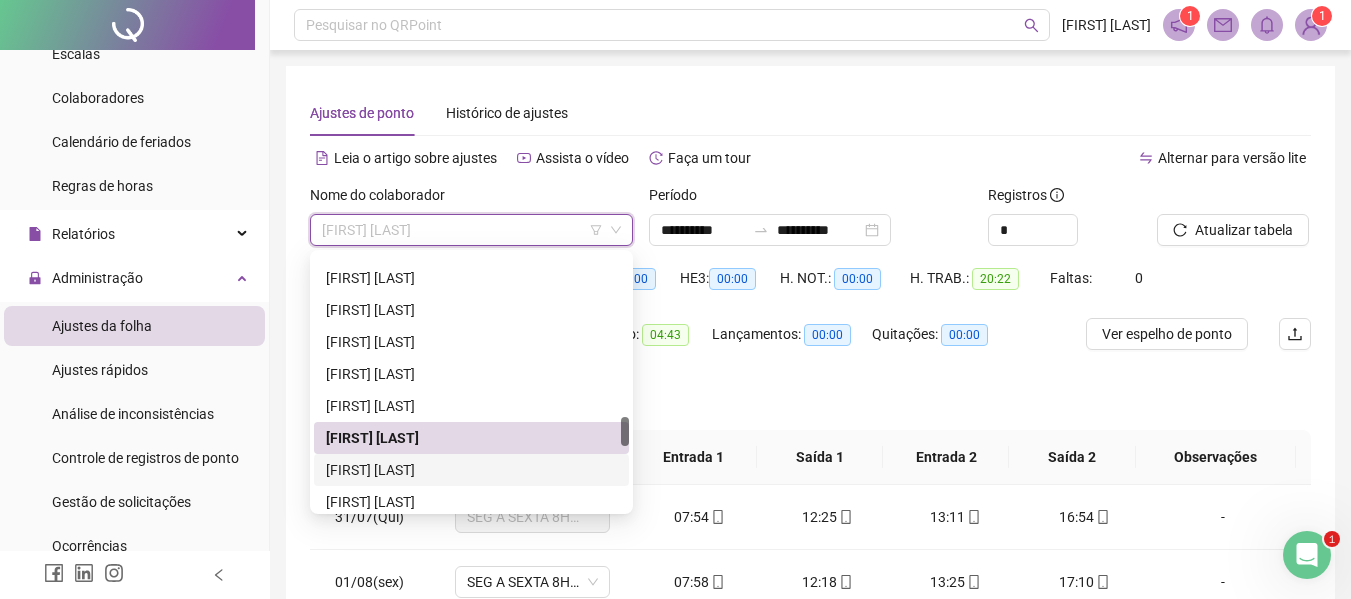 click on "[FIRST] [LAST]" at bounding box center (471, 470) 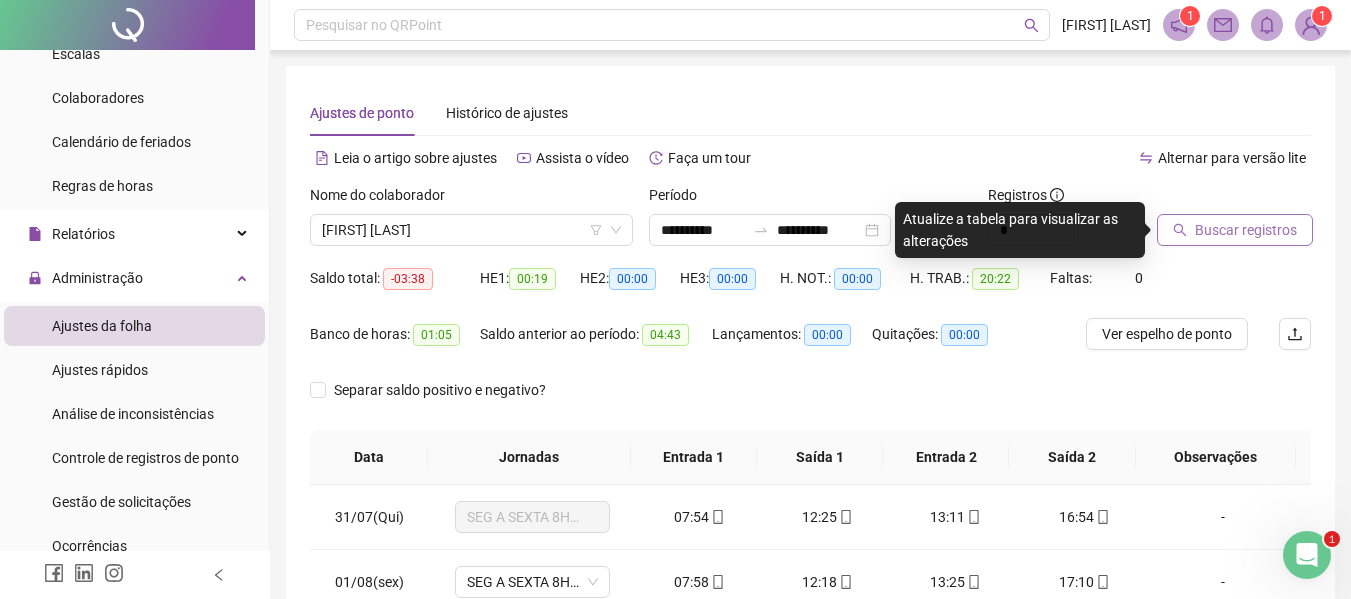 click on "Buscar registros" at bounding box center (1246, 230) 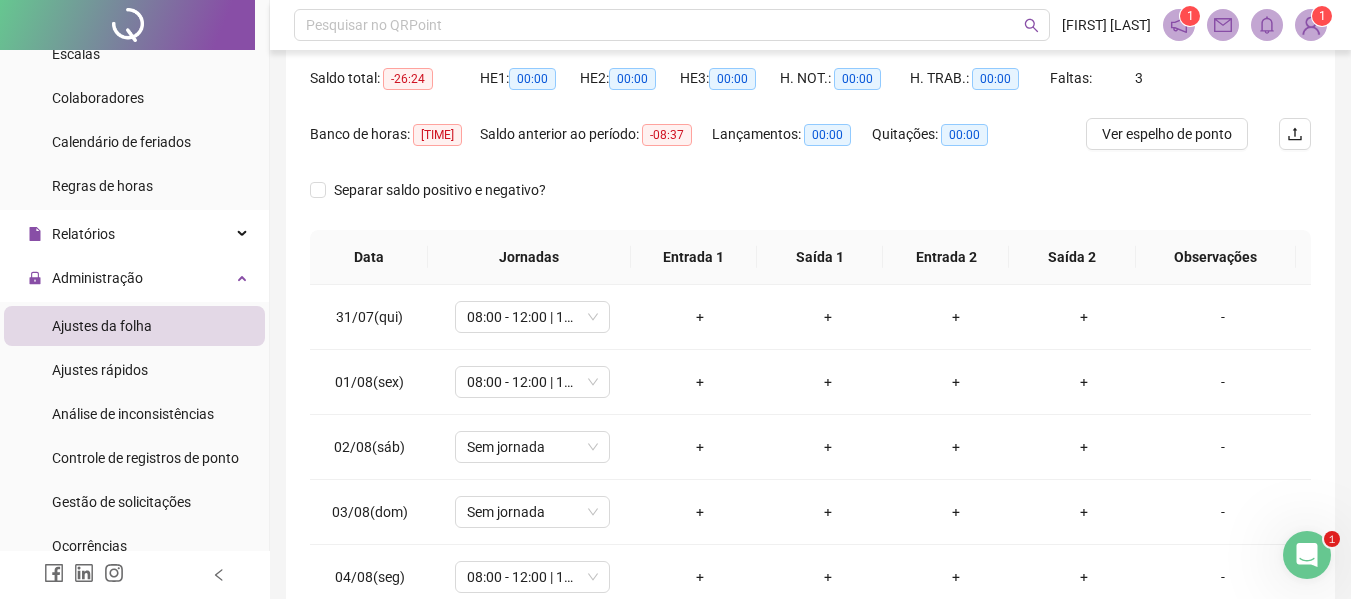 scroll, scrollTop: 300, scrollLeft: 0, axis: vertical 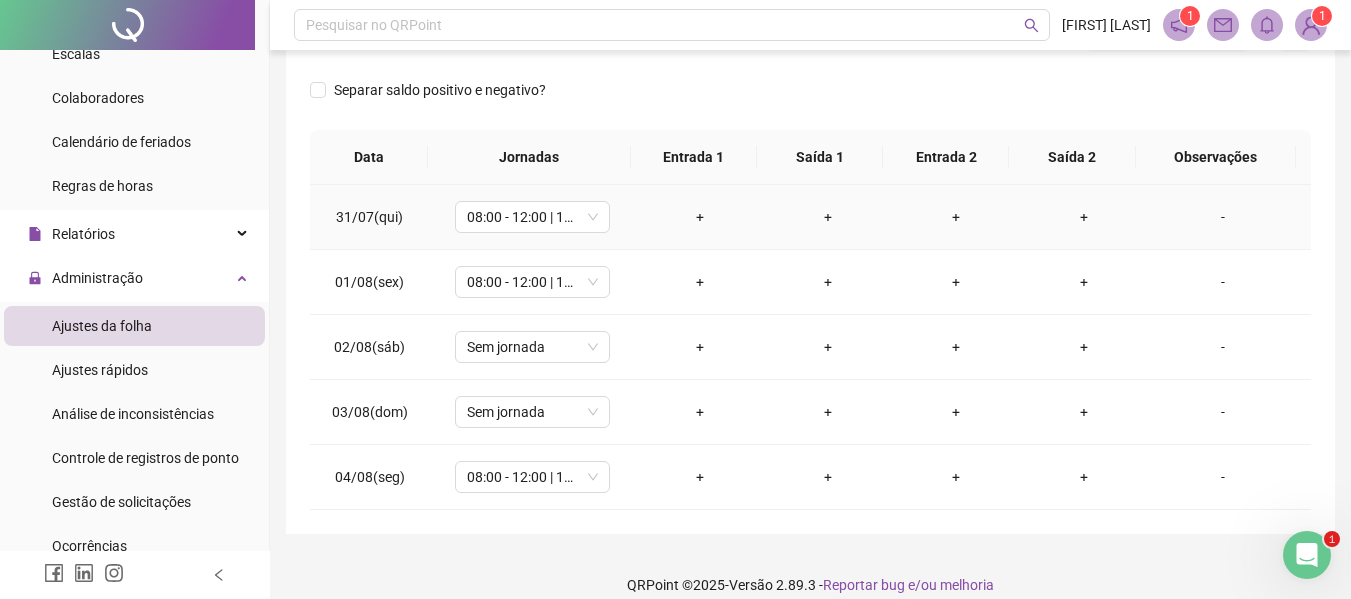 click on "+" at bounding box center (700, 217) 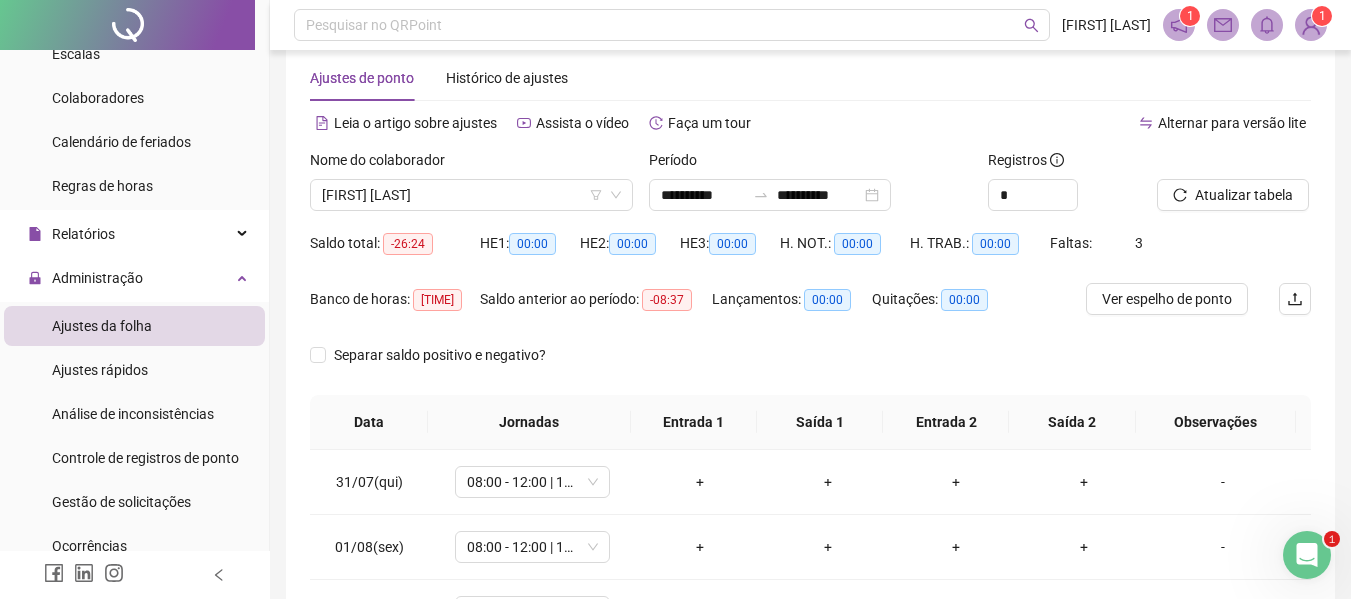 scroll, scrollTop: 0, scrollLeft: 0, axis: both 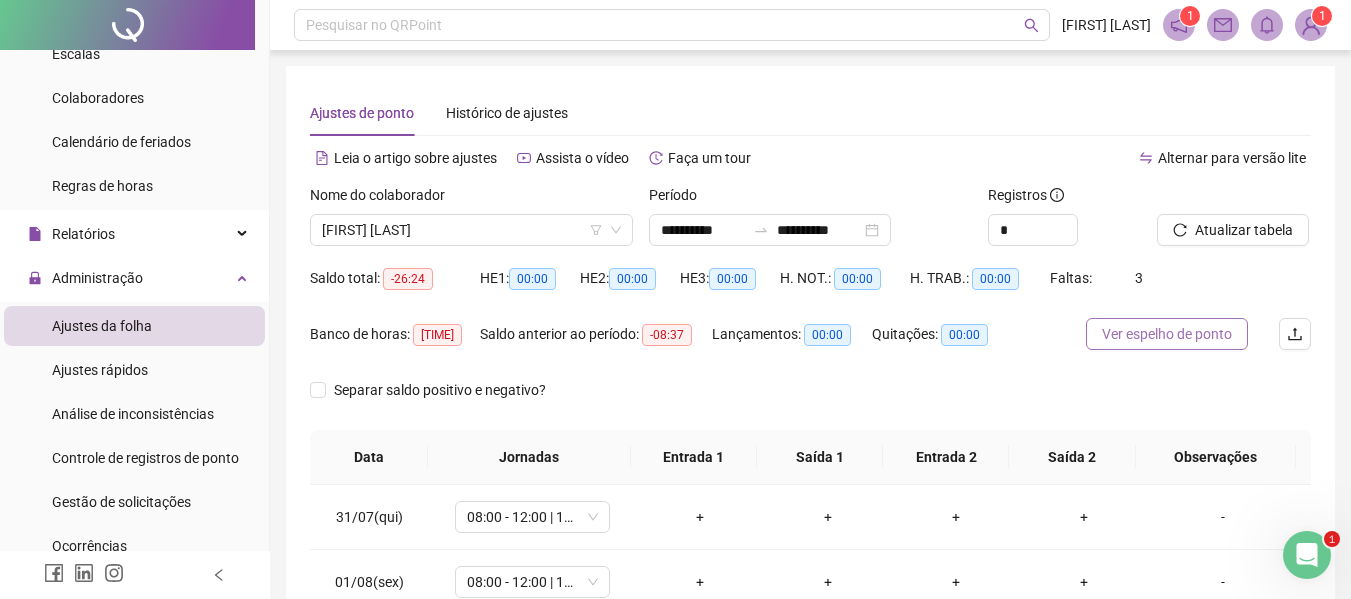 click on "Ver espelho de ponto" at bounding box center [1167, 334] 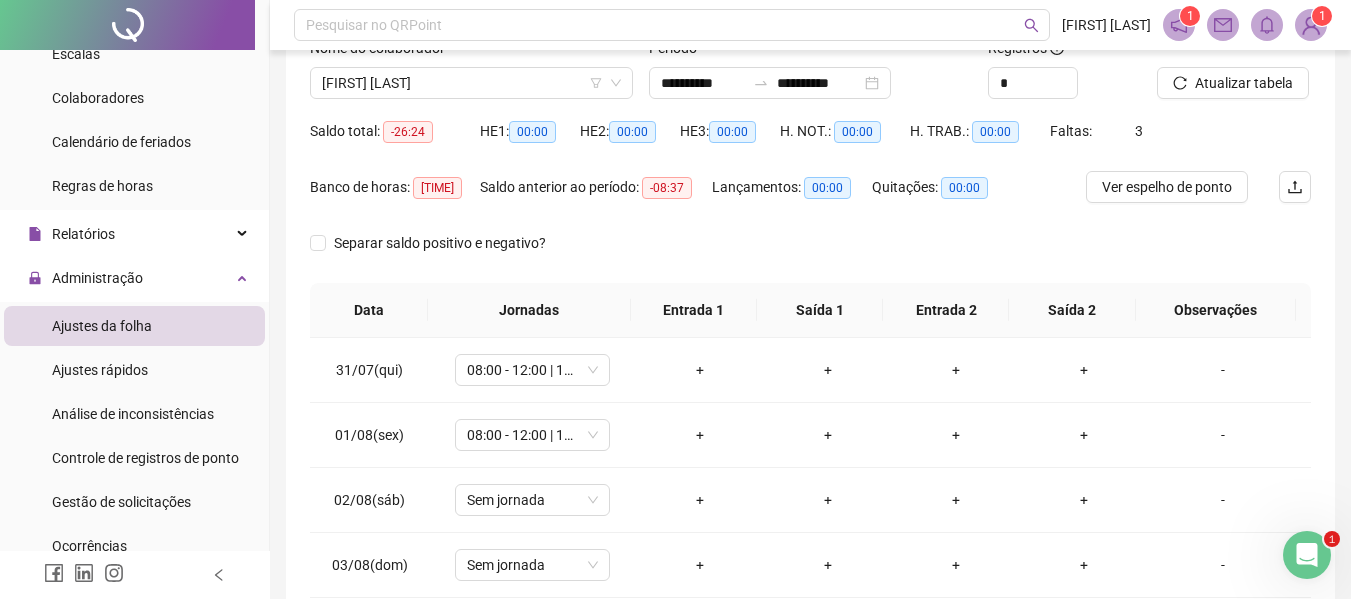 scroll, scrollTop: 200, scrollLeft: 0, axis: vertical 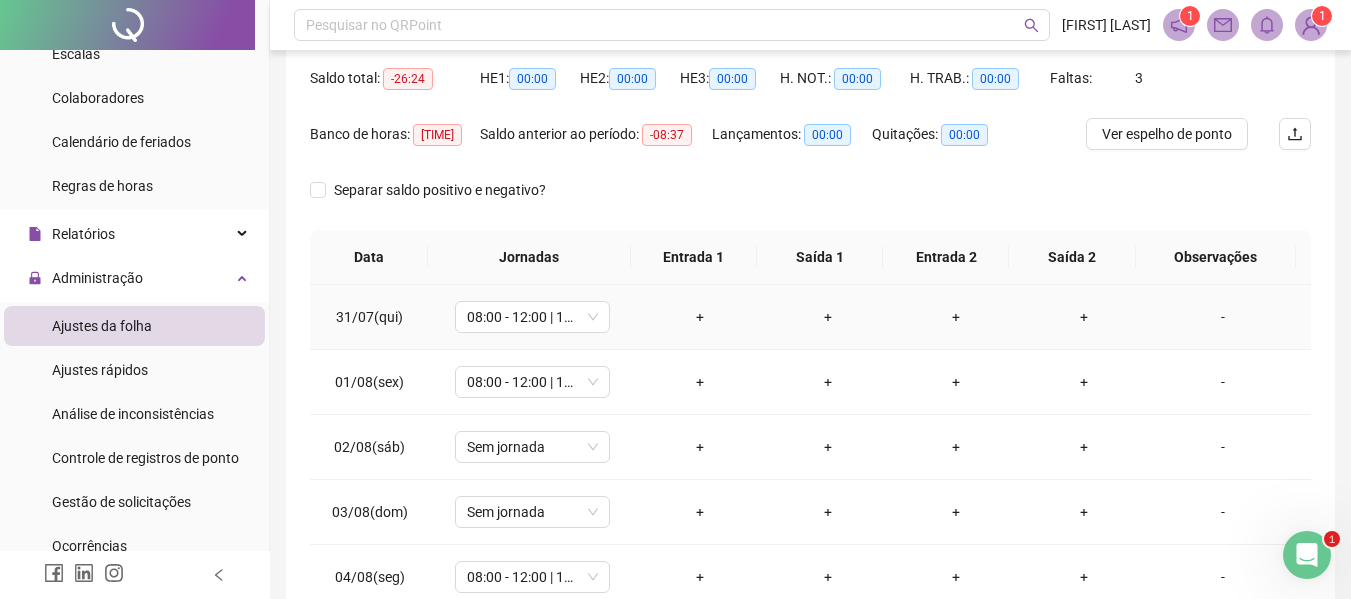 click on "+" at bounding box center (700, 317) 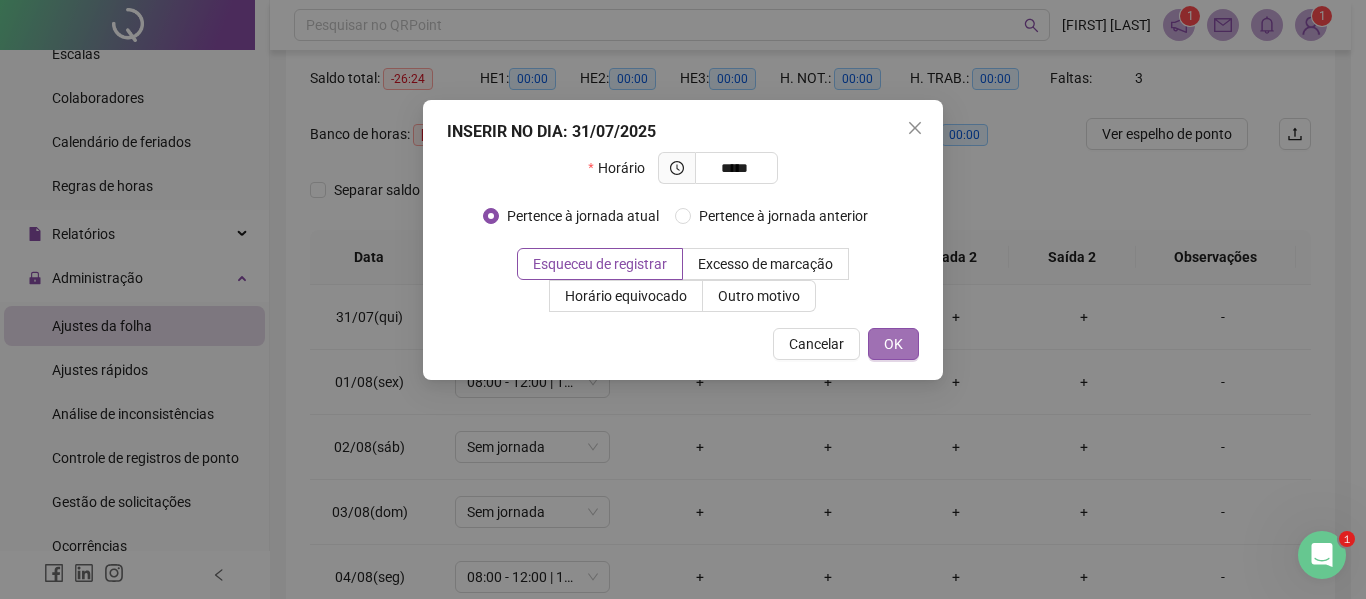 type on "*****" 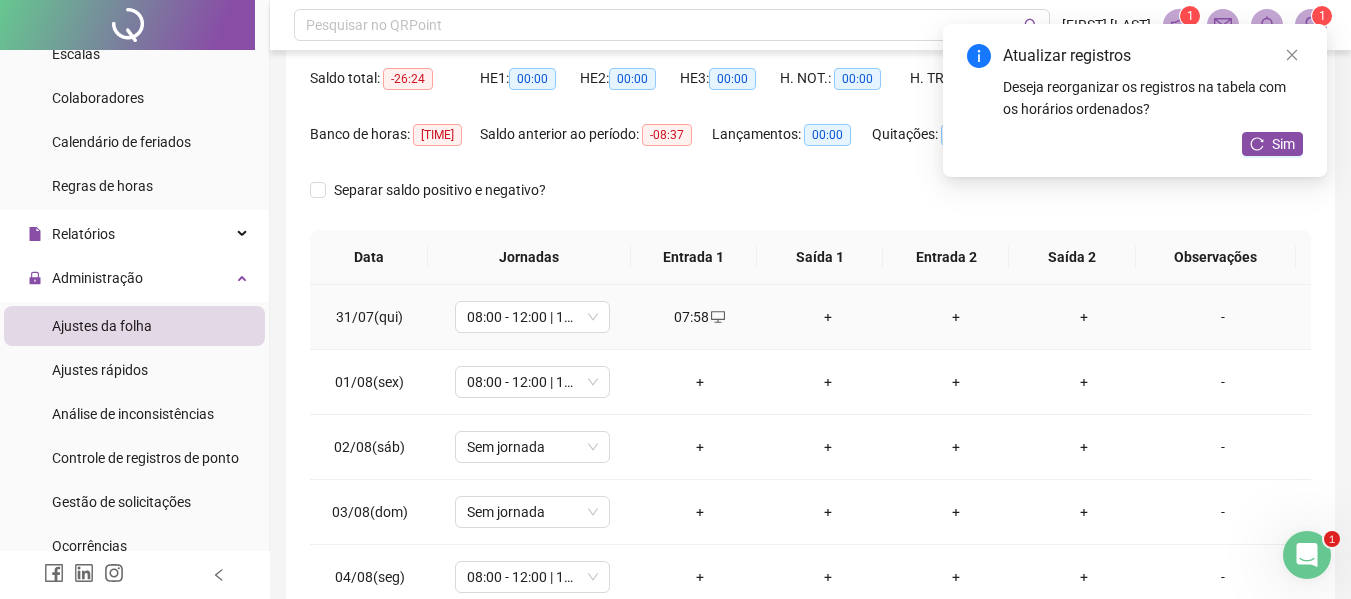 click on "+" at bounding box center (828, 317) 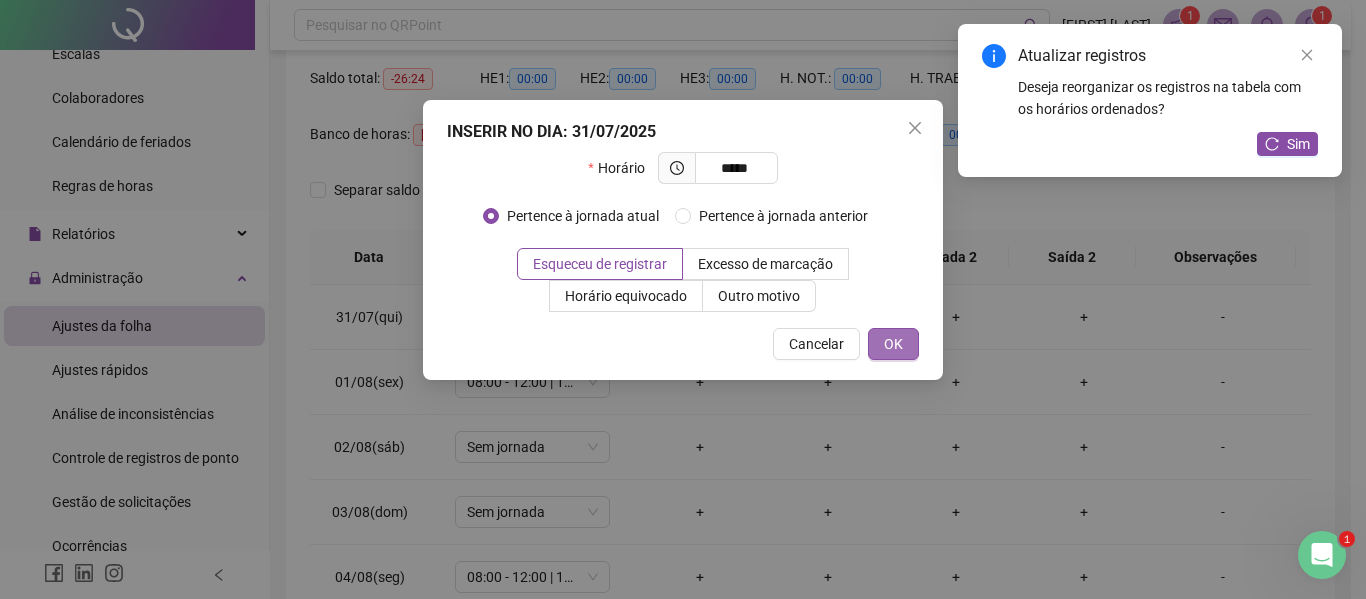 type on "*****" 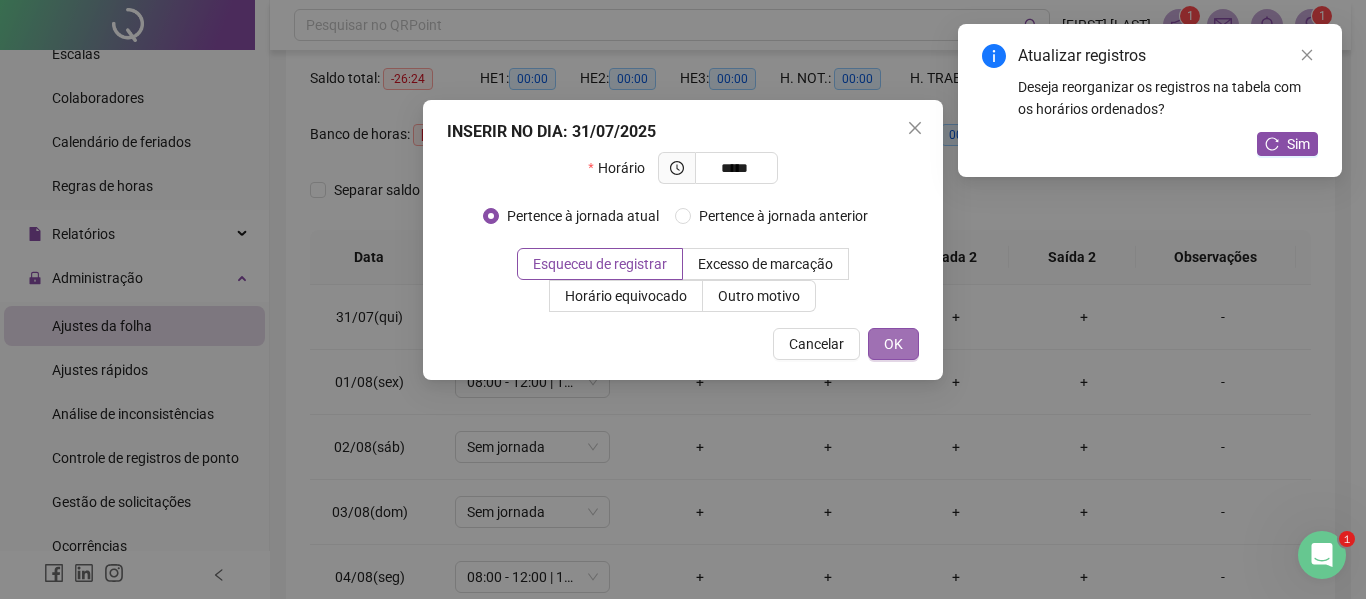 click on "OK" at bounding box center (893, 344) 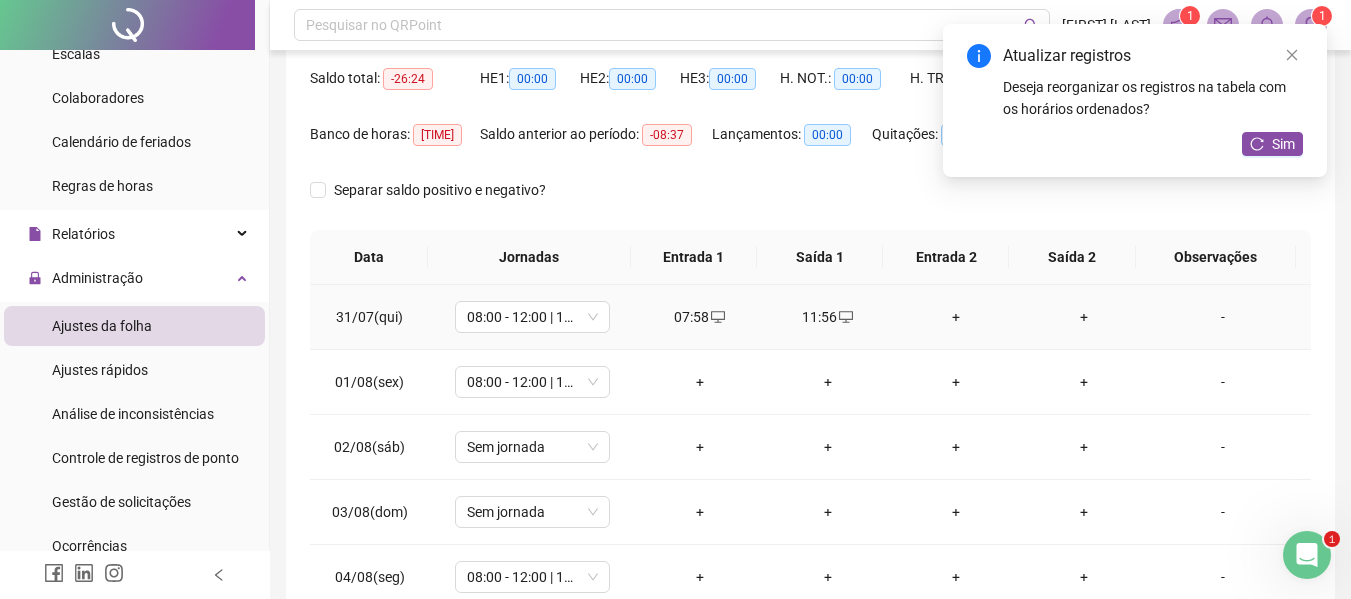 click on "+" at bounding box center [956, 317] 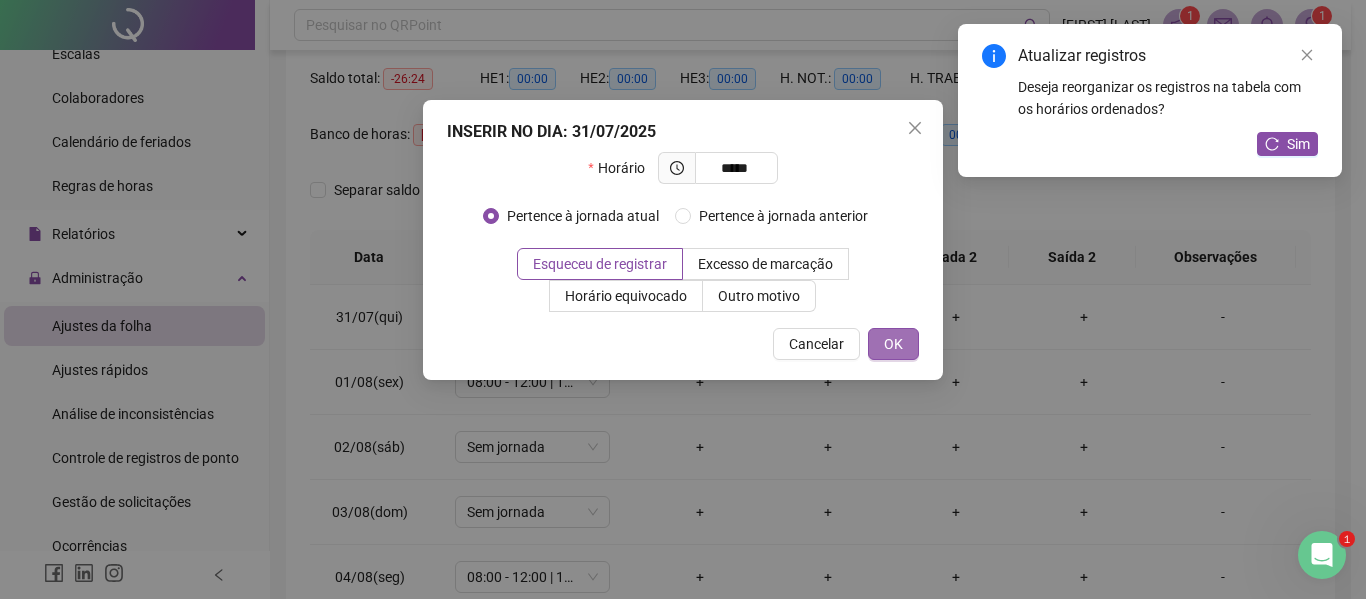 type on "*****" 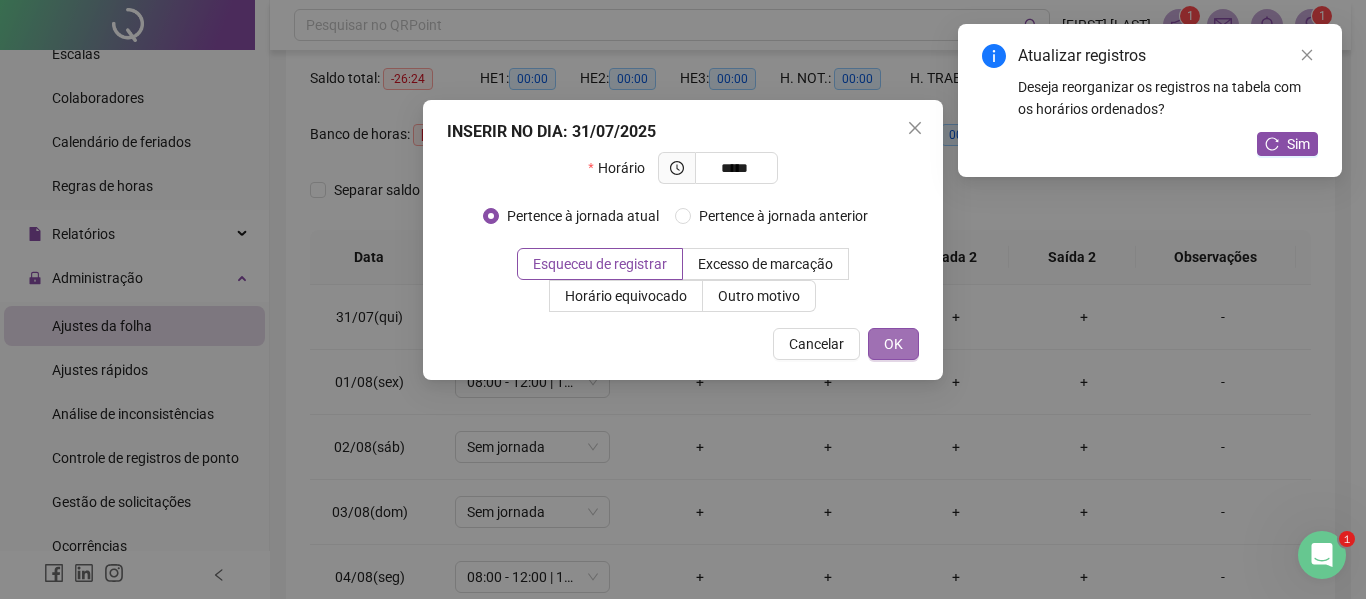 click on "OK" at bounding box center (893, 344) 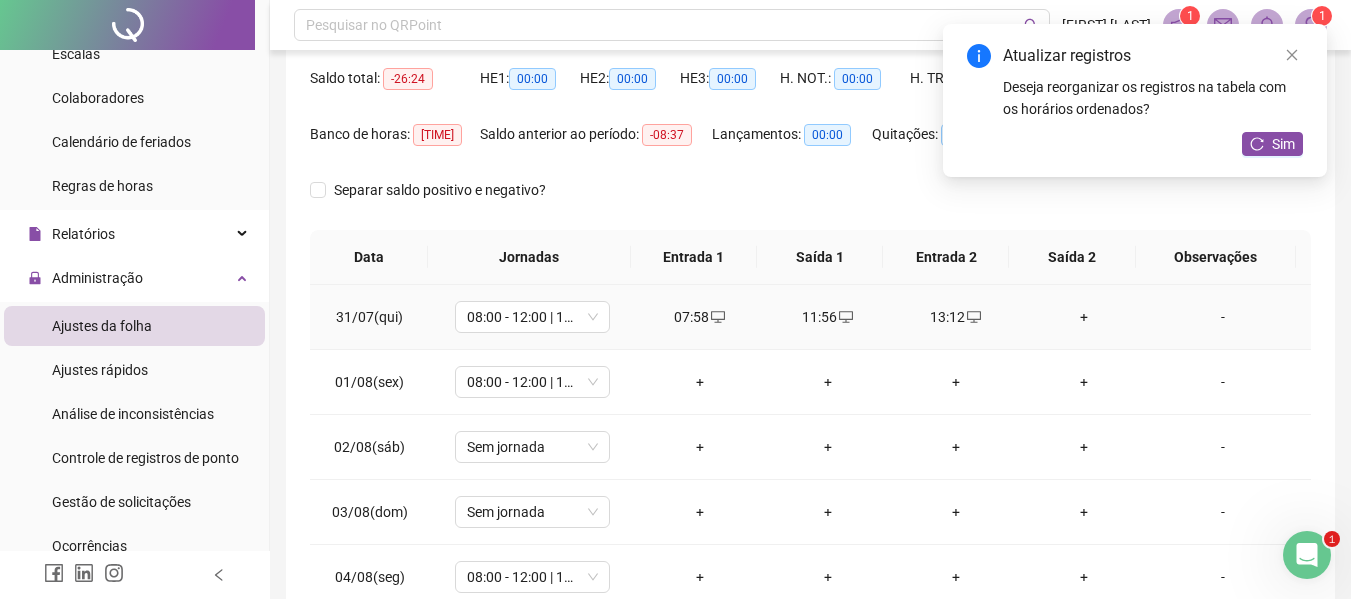 click on "+" at bounding box center (1084, 317) 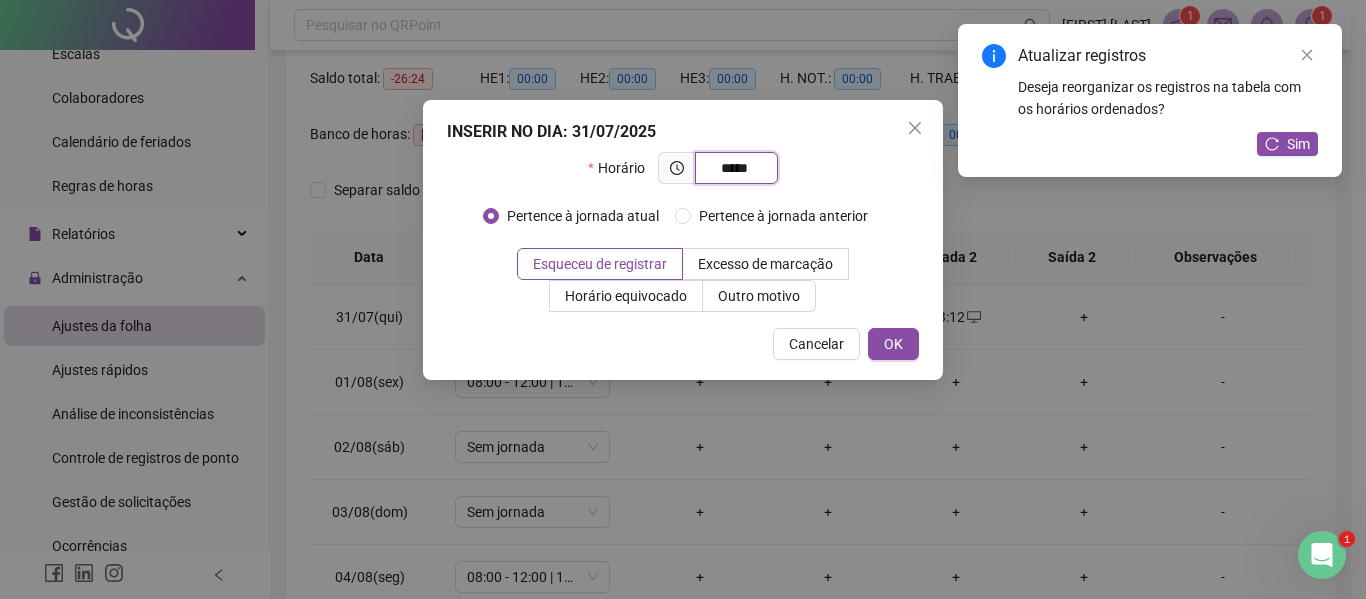 type on "*****" 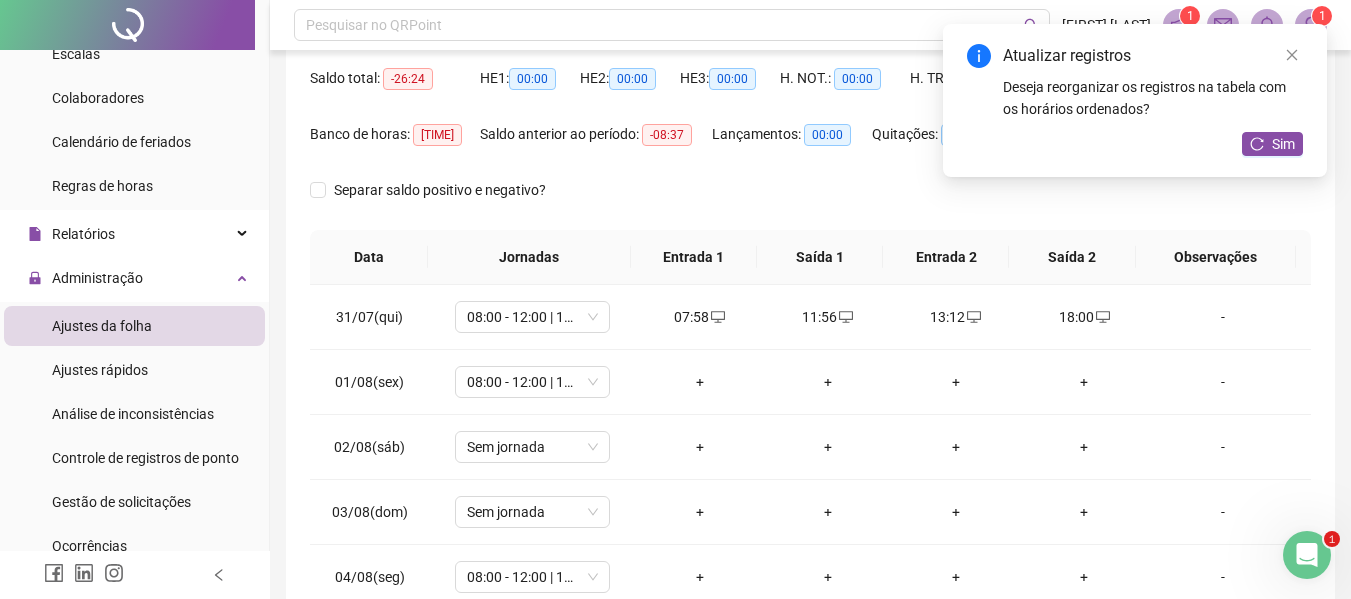click on "Atualizar registros Deseja reorganizar os registros na tabela com os horários ordenados? Sim" at bounding box center [1135, 100] 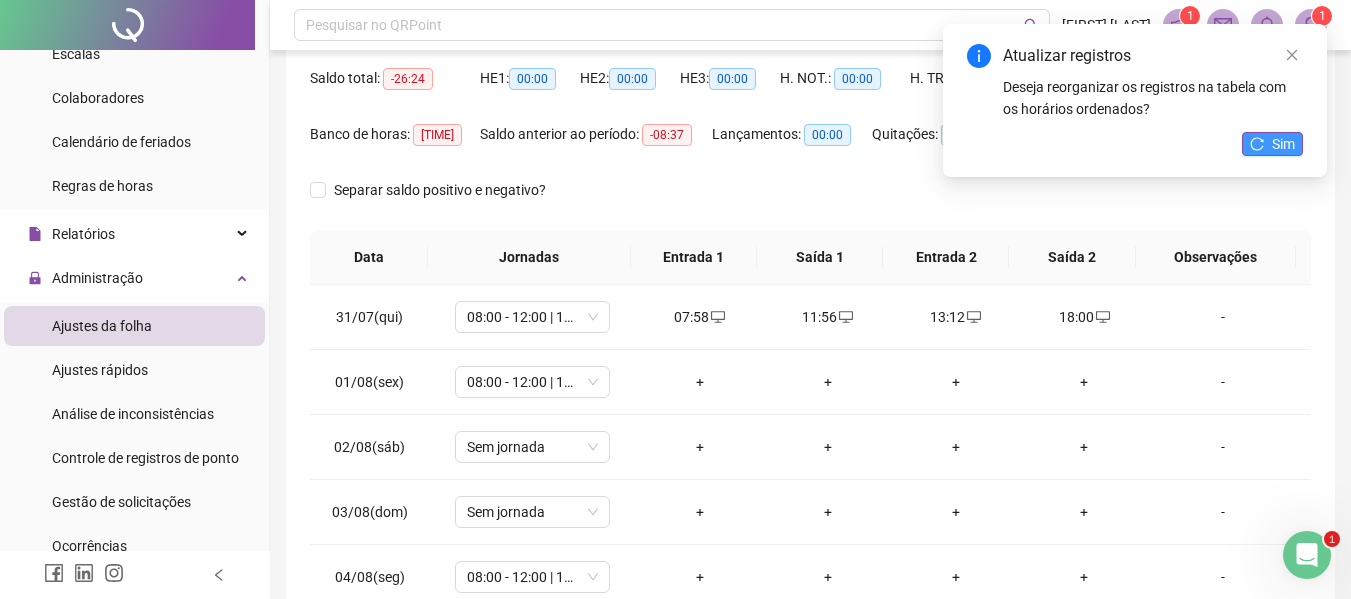 drag, startPoint x: 1284, startPoint y: 144, endPoint x: 1290, endPoint y: 153, distance: 10.816654 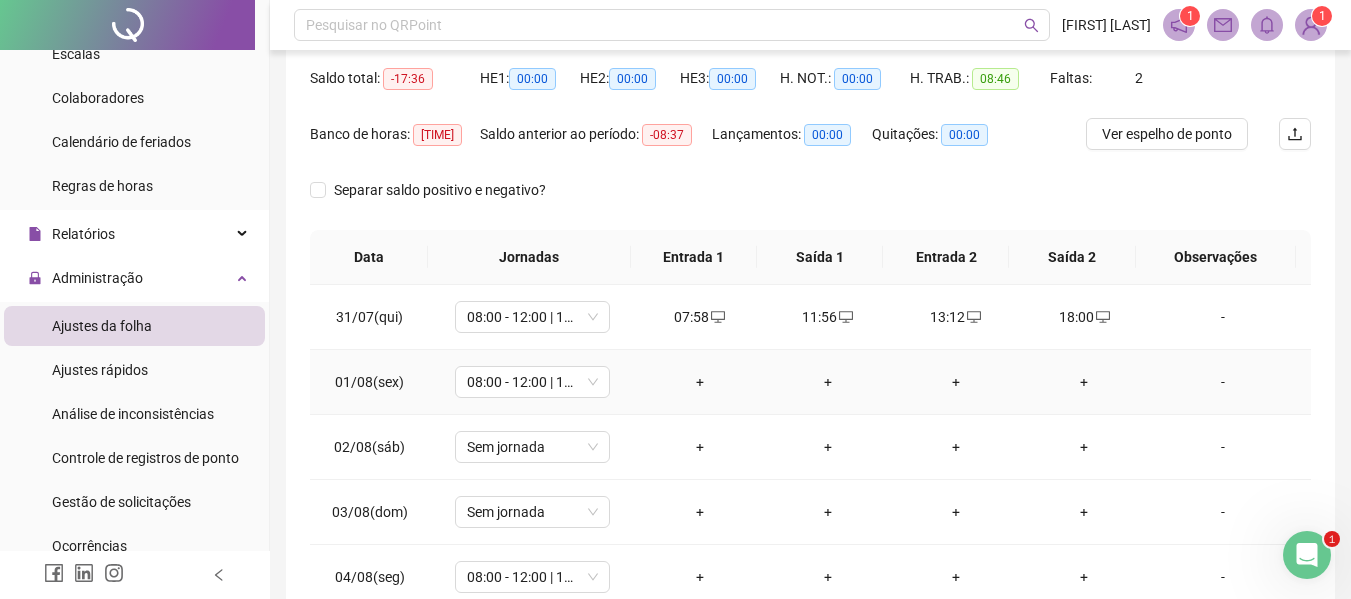 click on "+" at bounding box center [700, 382] 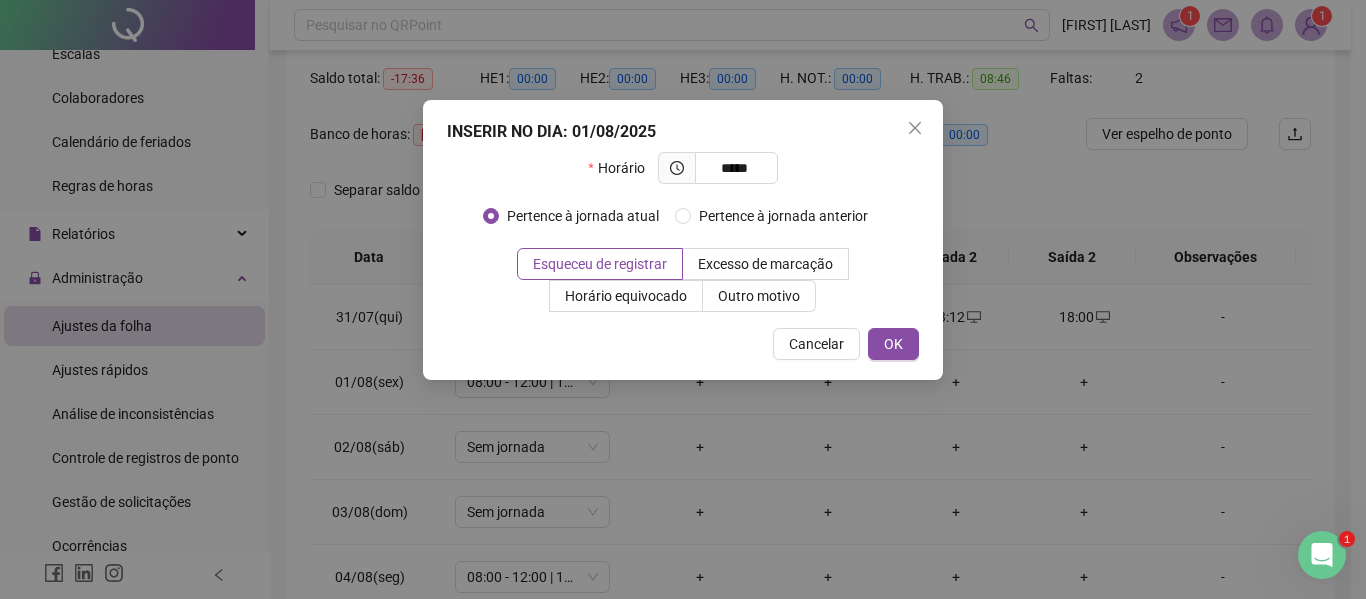 type on "*****" 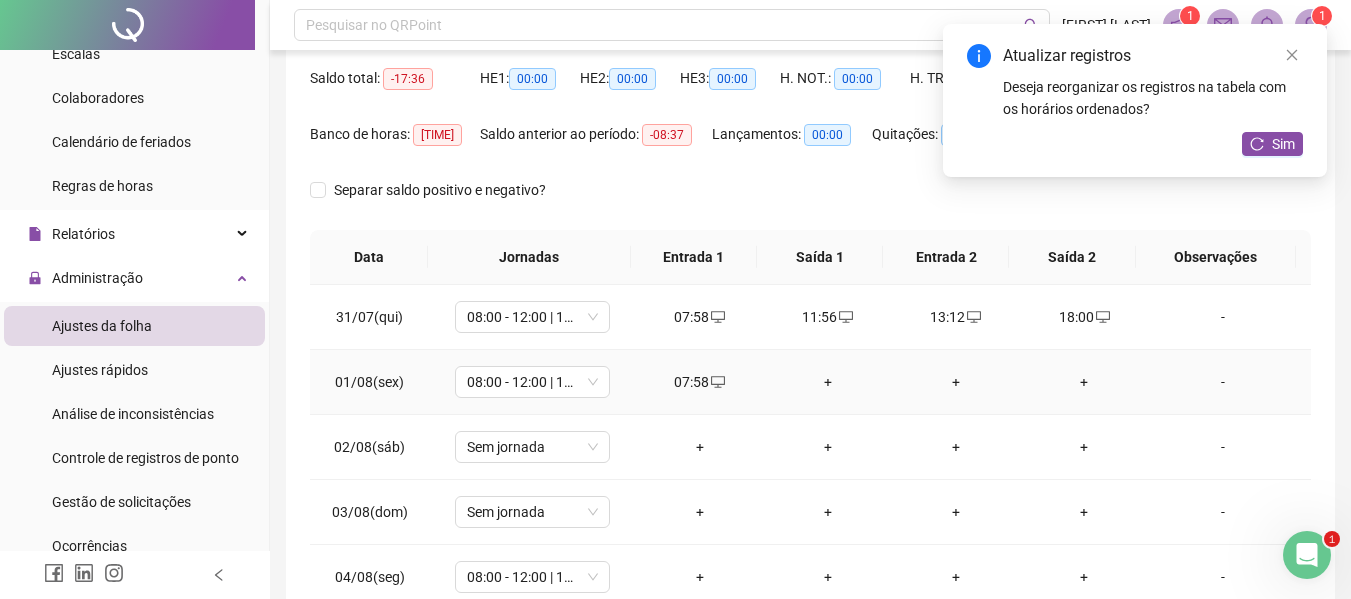 click on "+" at bounding box center [828, 382] 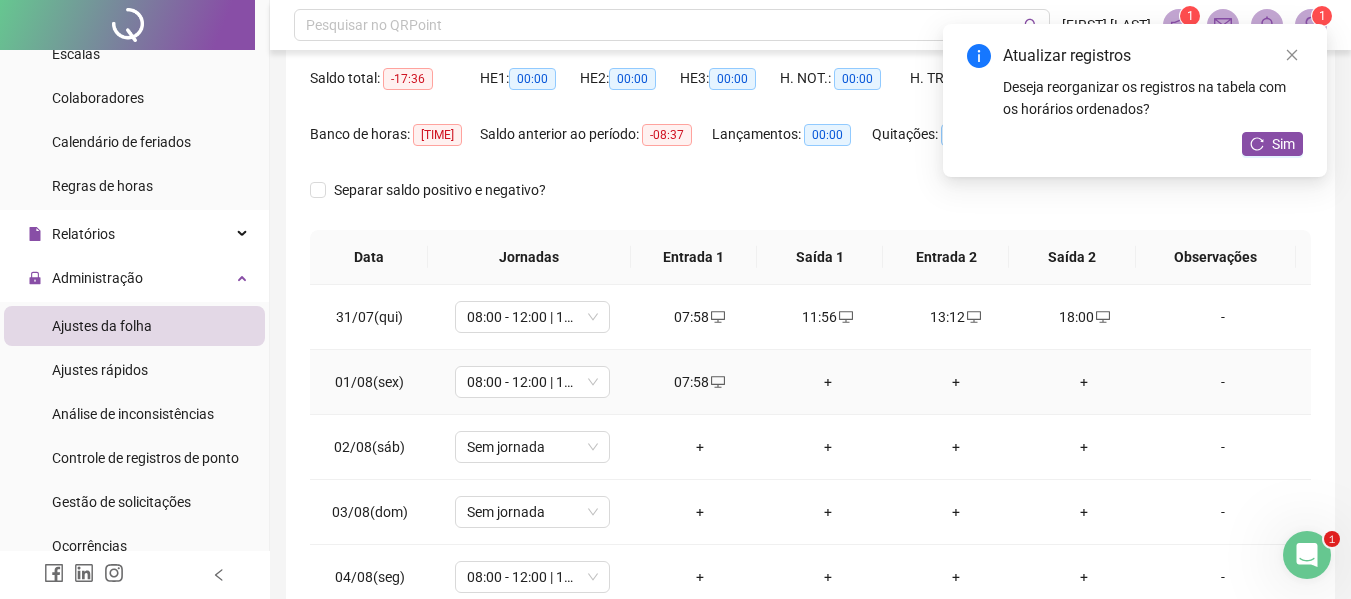 click on "+" at bounding box center [828, 382] 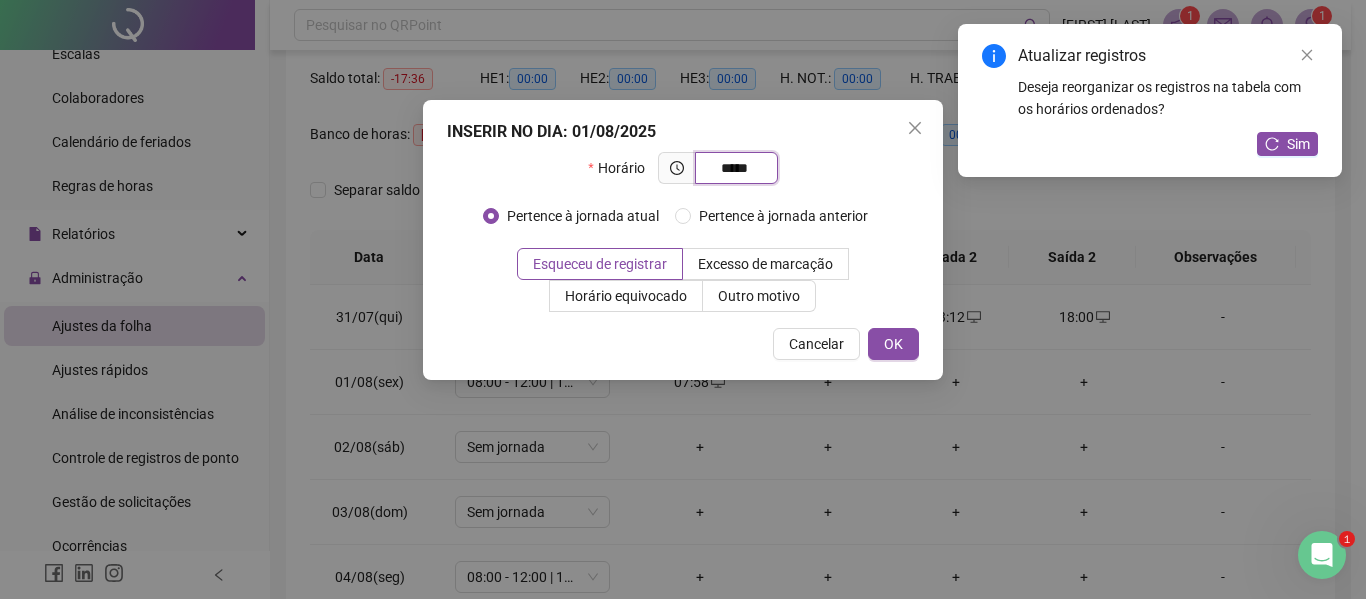 type on "*****" 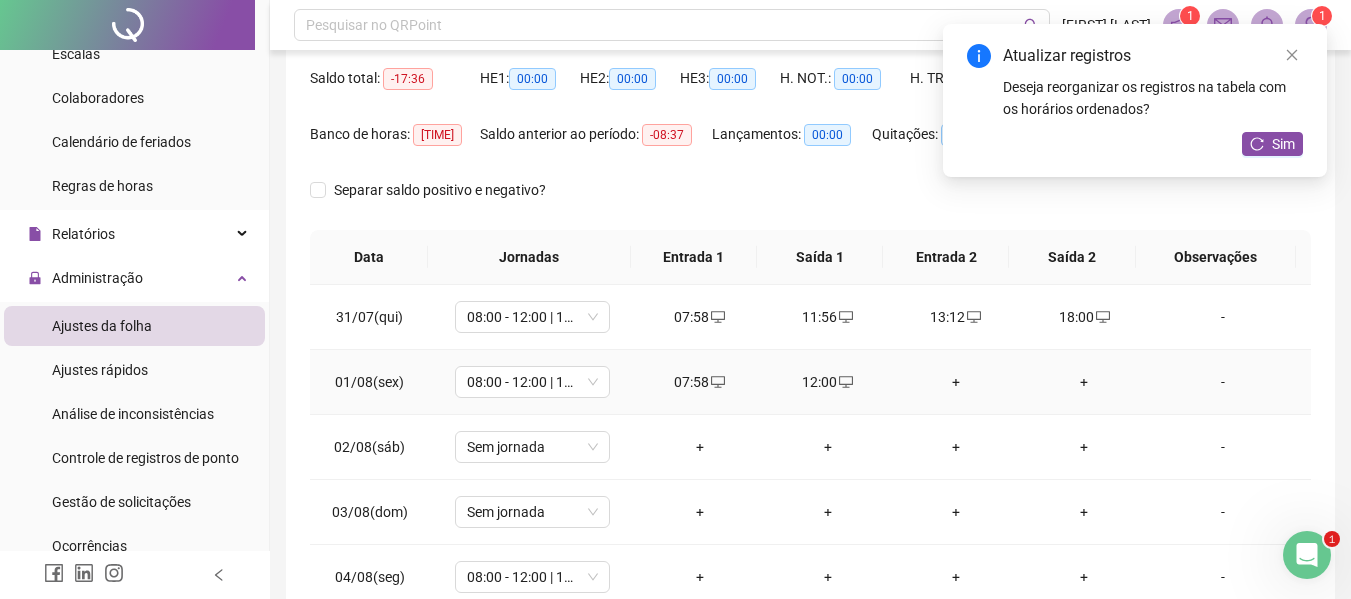 click on "+" at bounding box center [956, 382] 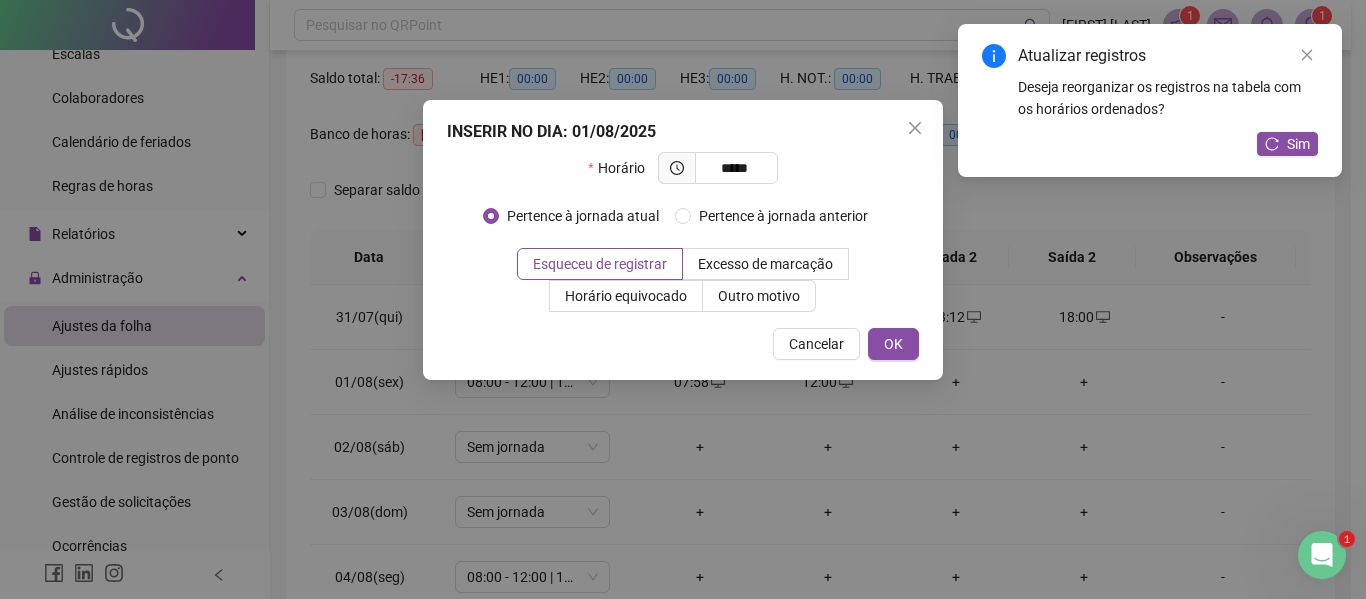 type on "*****" 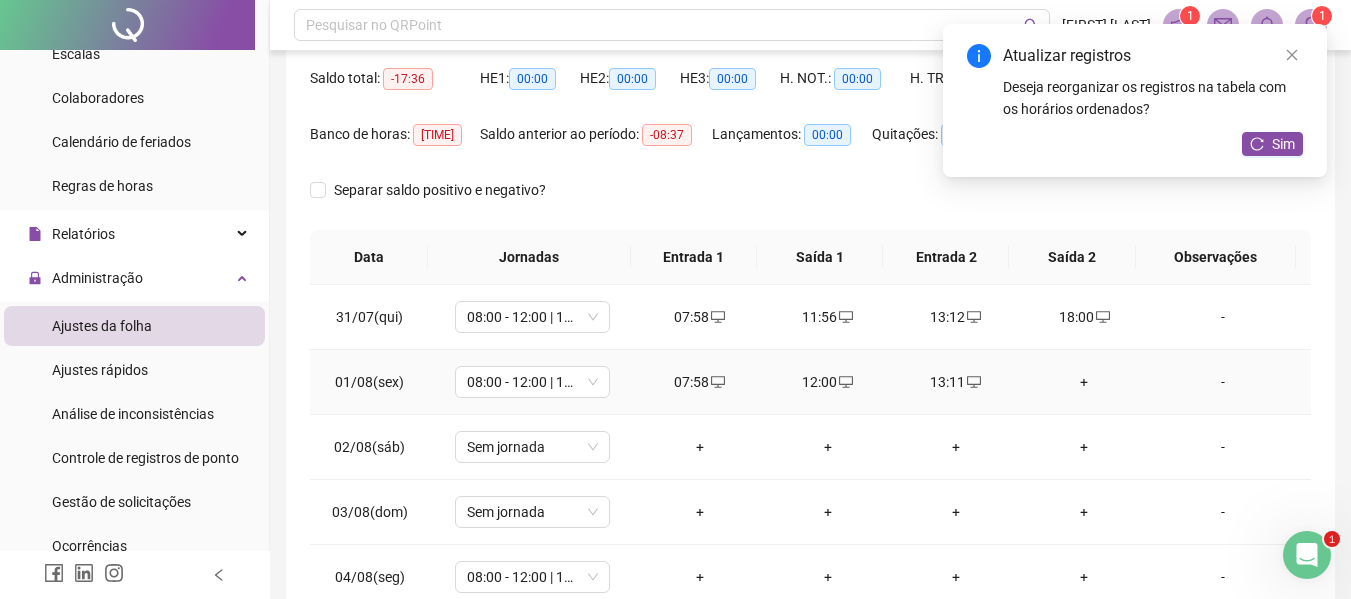 drag, startPoint x: 1073, startPoint y: 382, endPoint x: 1077, endPoint y: 358, distance: 24.33105 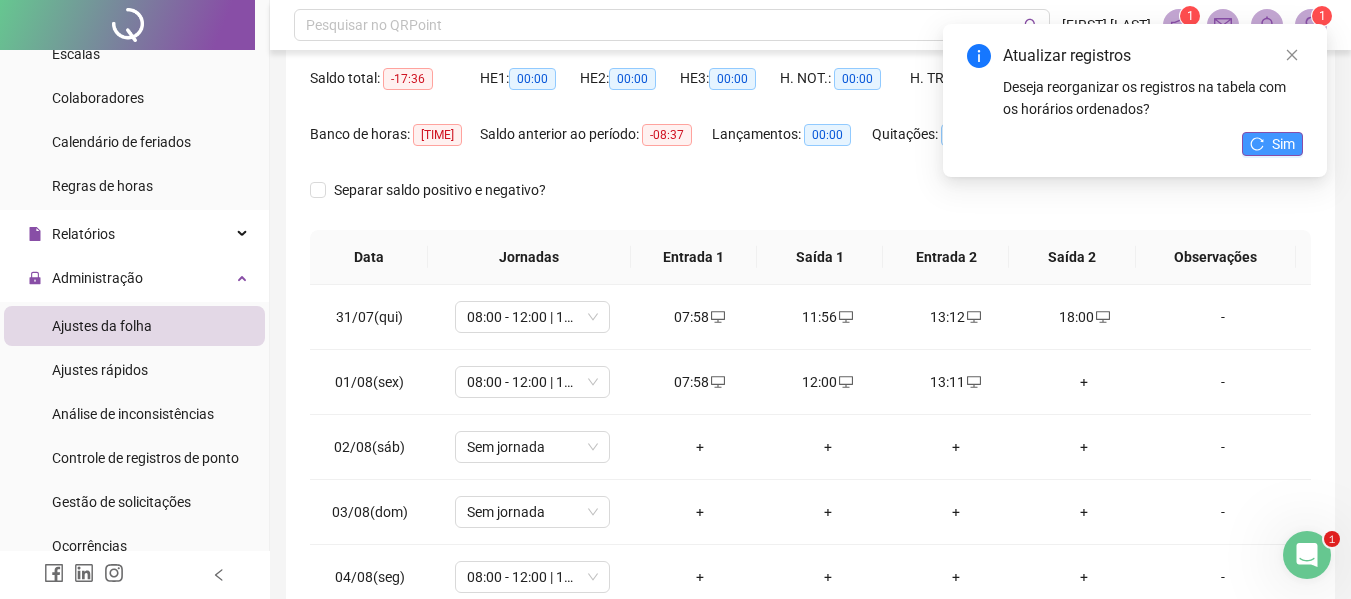 click on "Sim" at bounding box center (1283, 144) 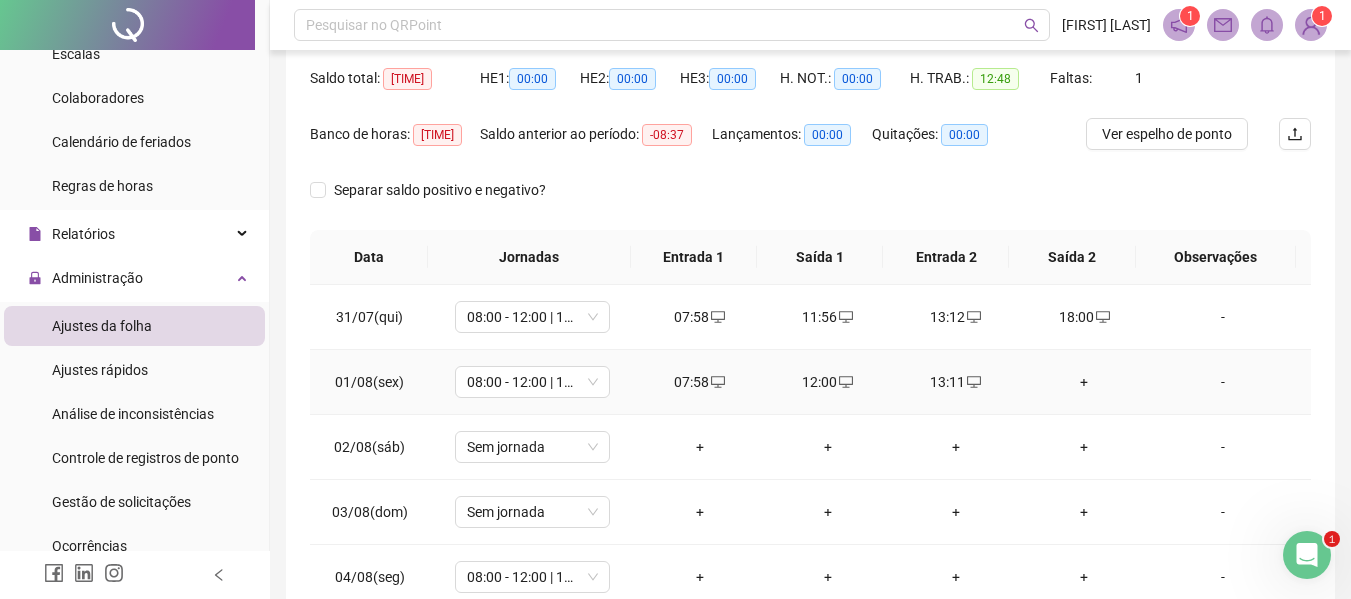 click on "+" at bounding box center (1084, 382) 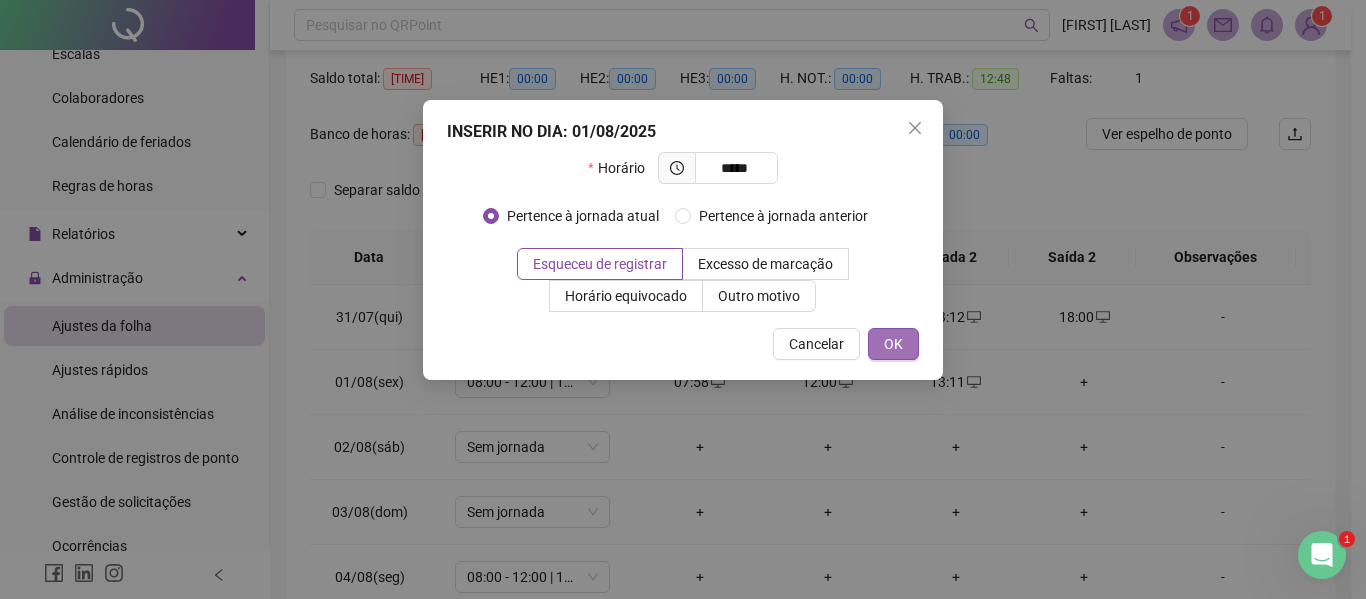 type on "*****" 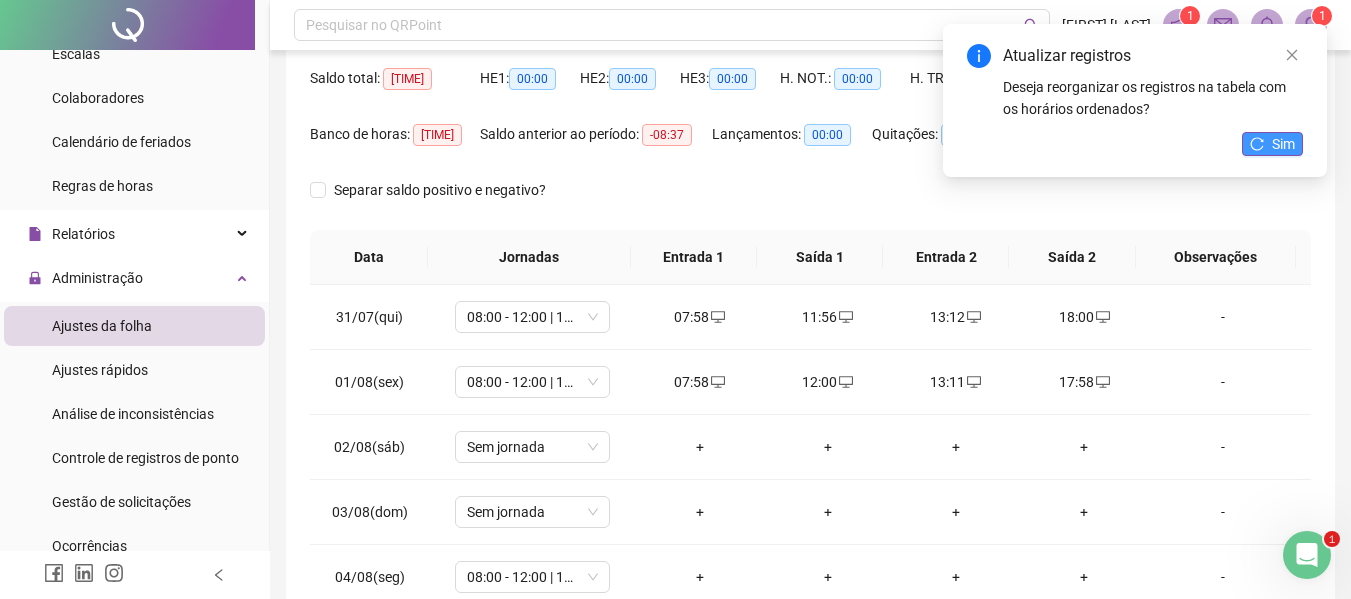 click 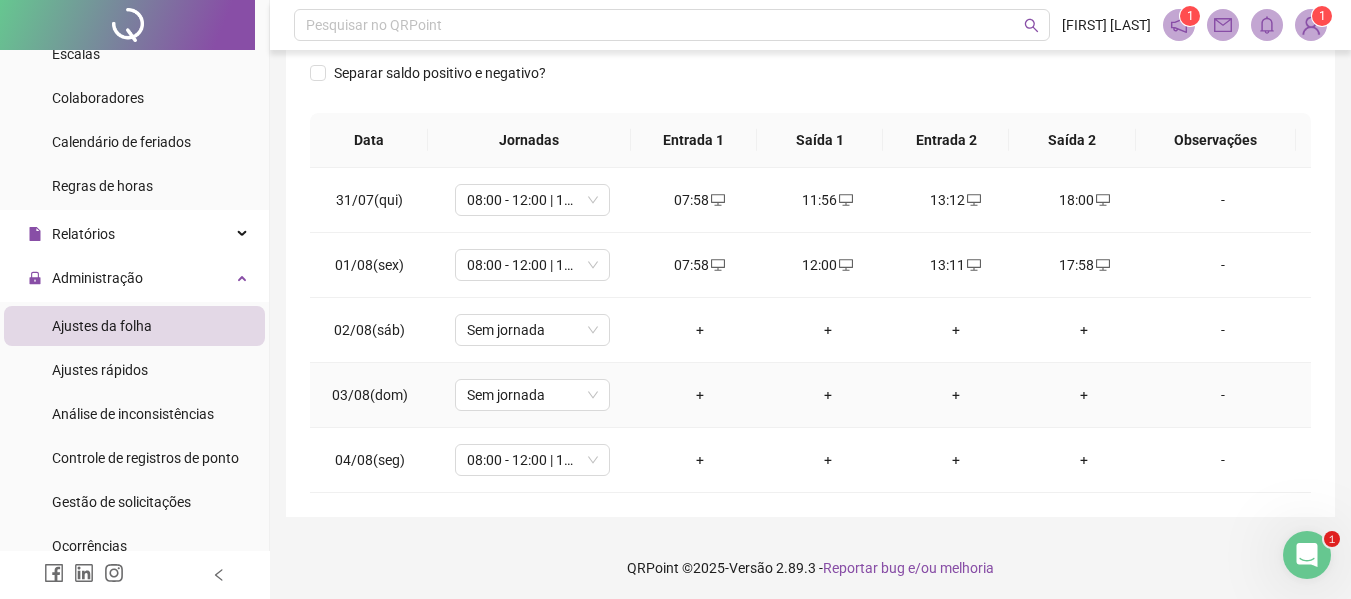 scroll, scrollTop: 321, scrollLeft: 0, axis: vertical 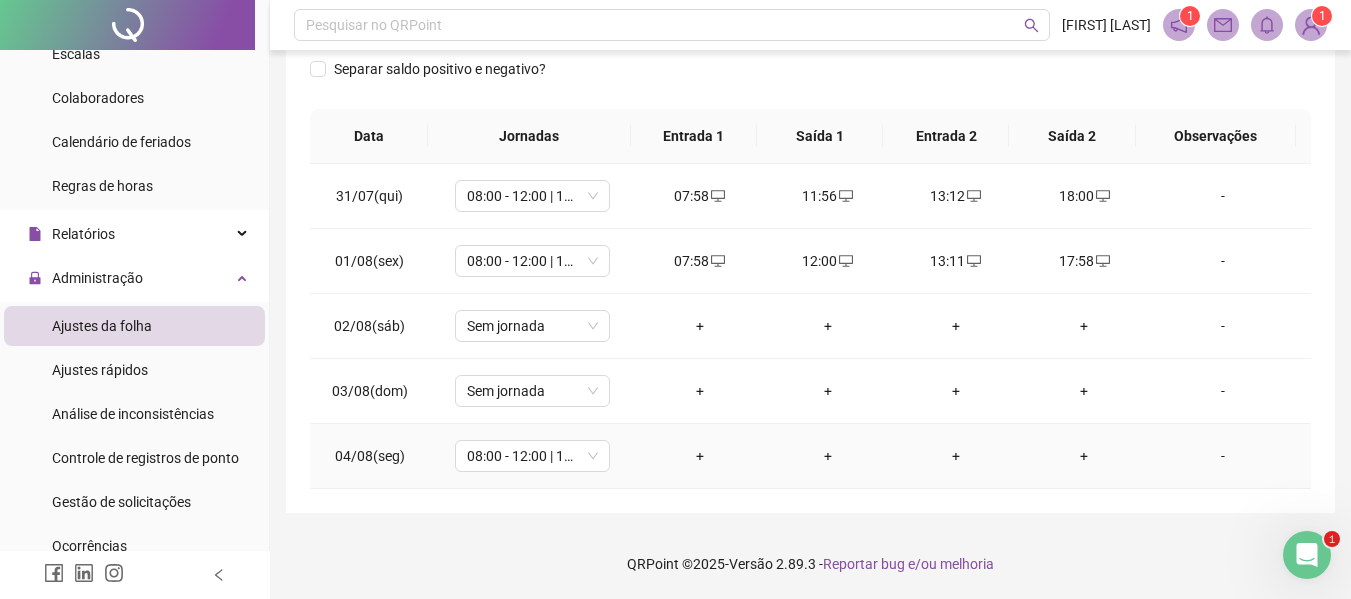 click on "+" at bounding box center (700, 456) 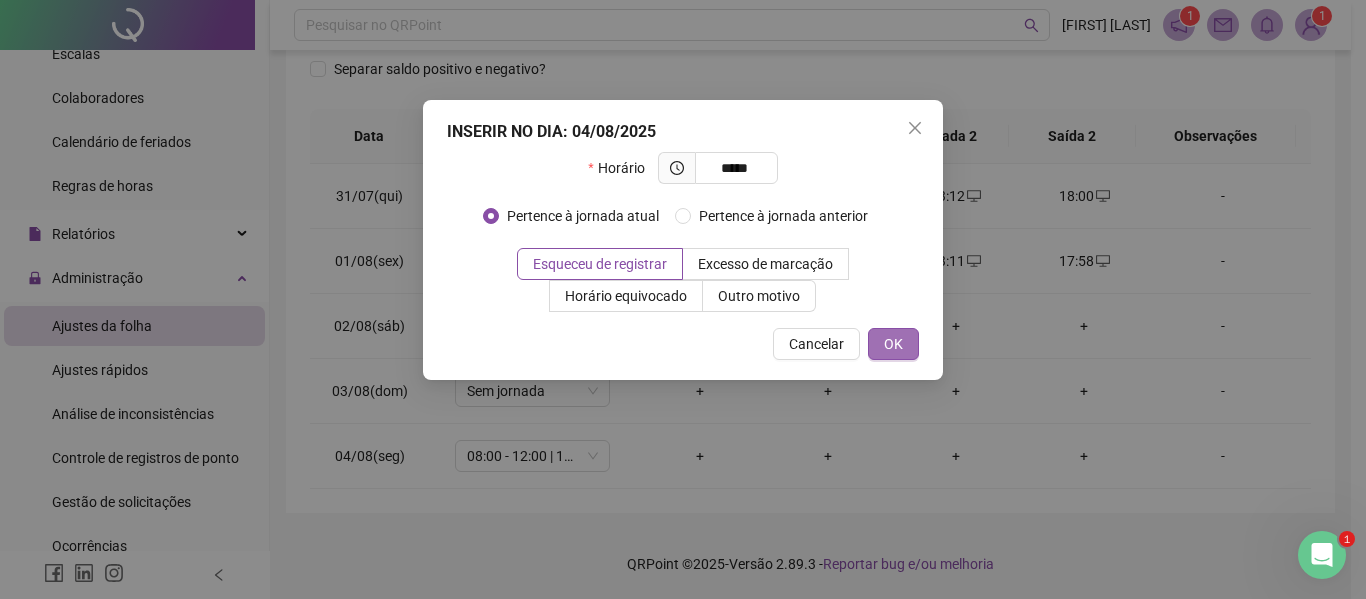 type on "*****" 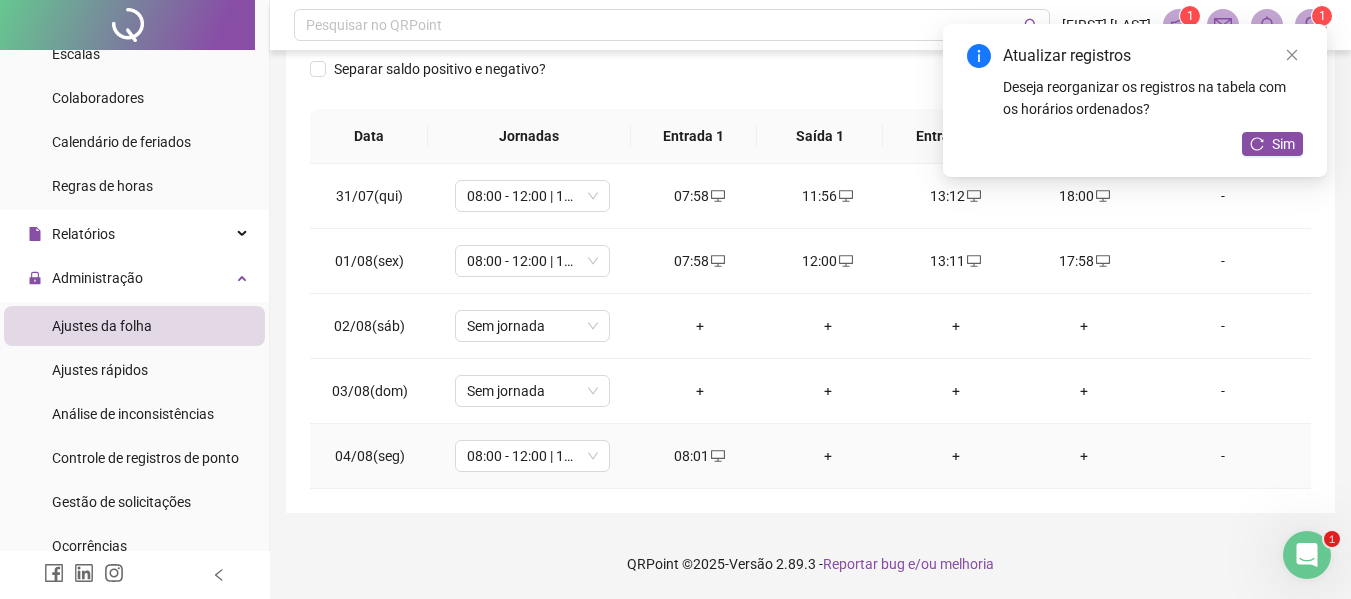 click on "+" at bounding box center [828, 456] 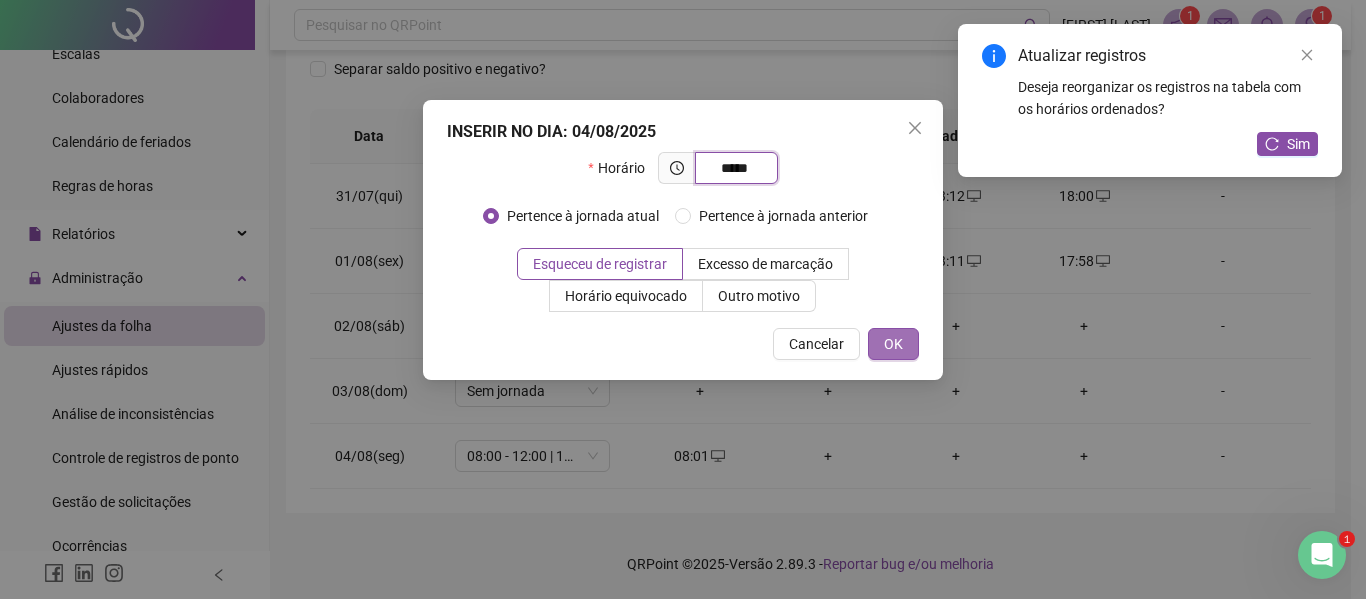 type on "*****" 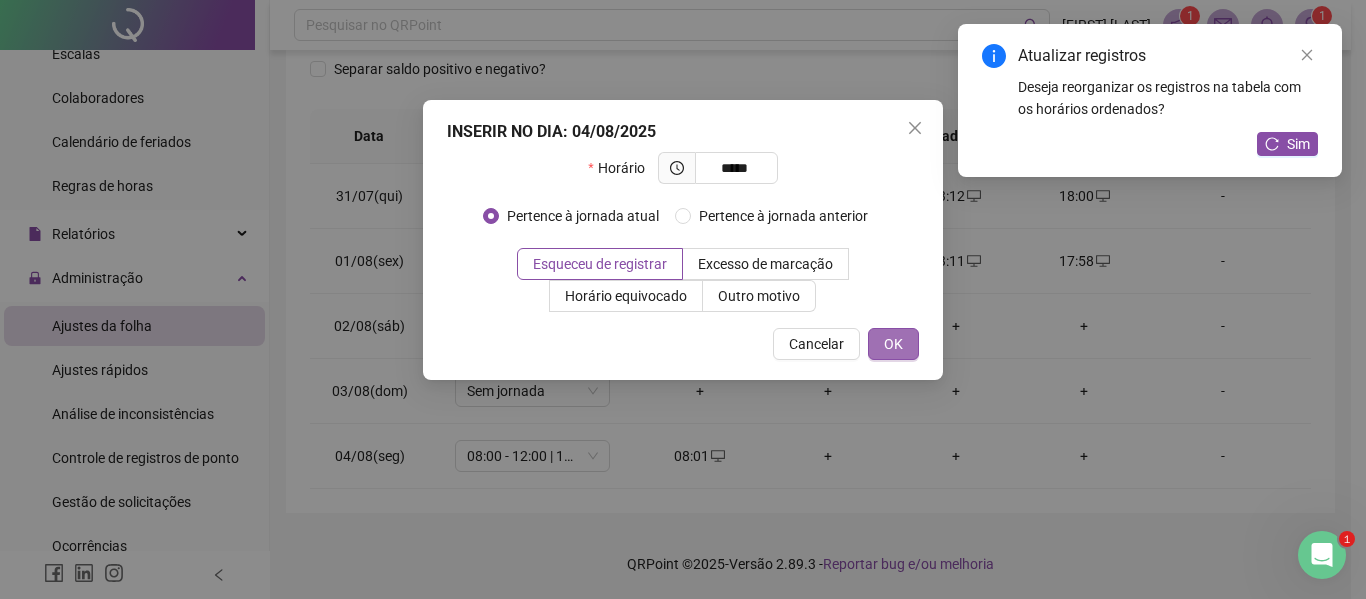 click on "OK" at bounding box center (893, 344) 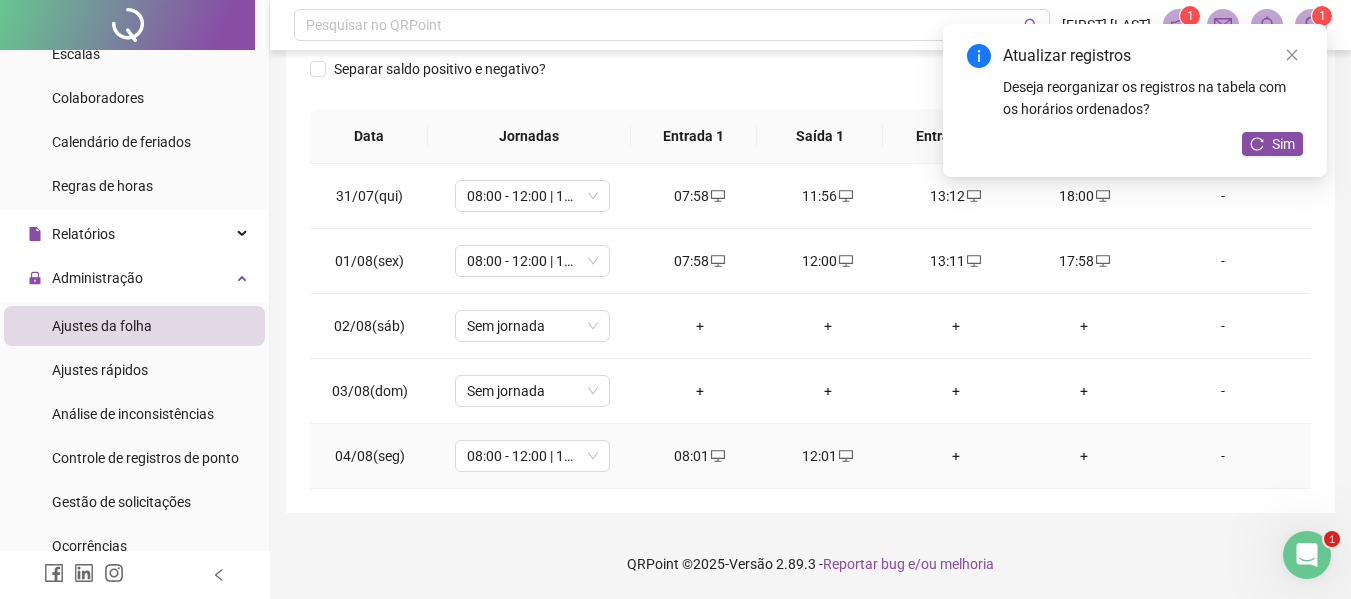 click on "+" at bounding box center [956, 456] 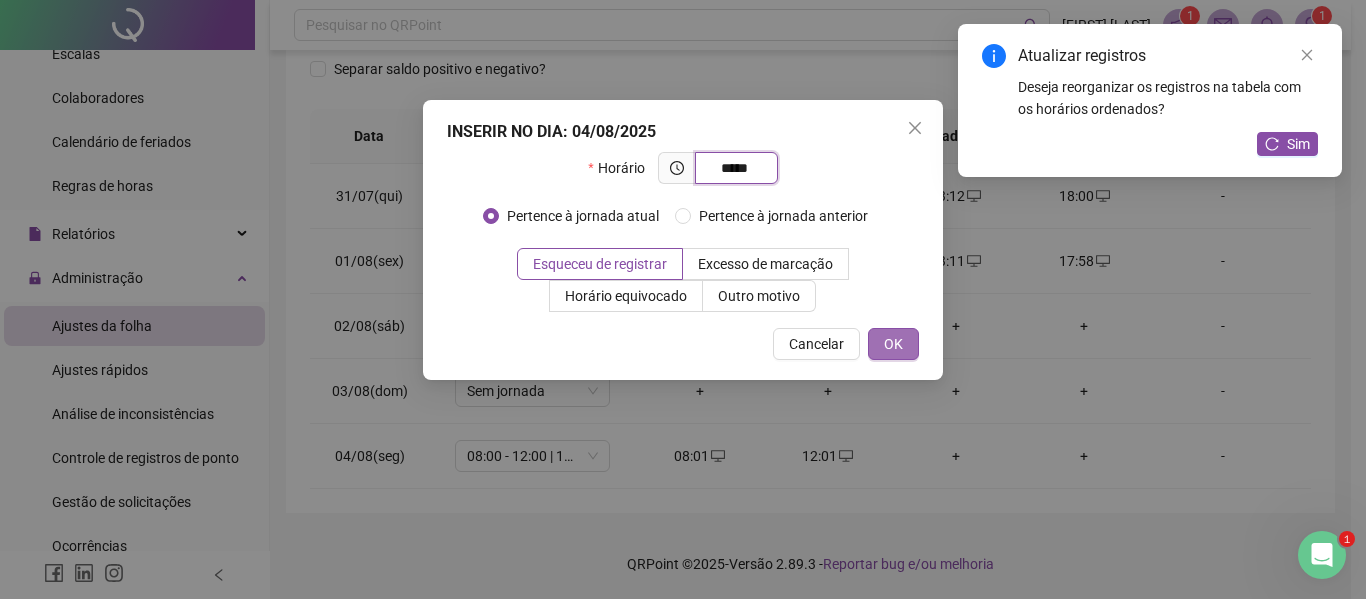 type on "*****" 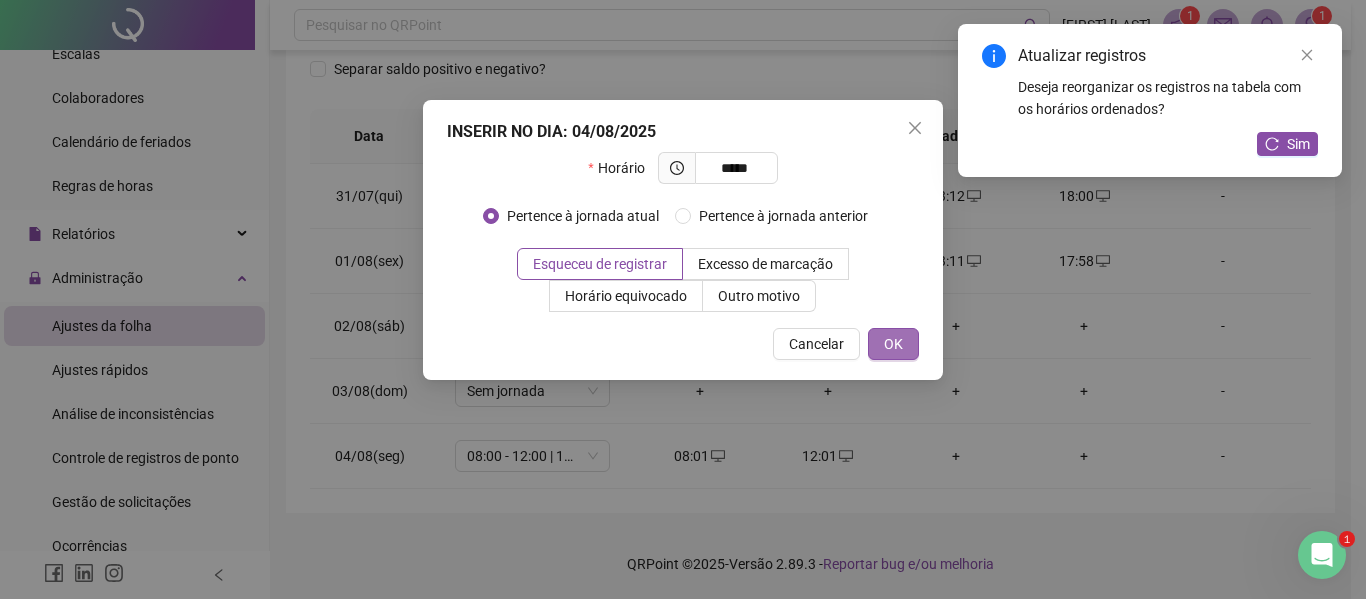 click on "OK" at bounding box center [893, 344] 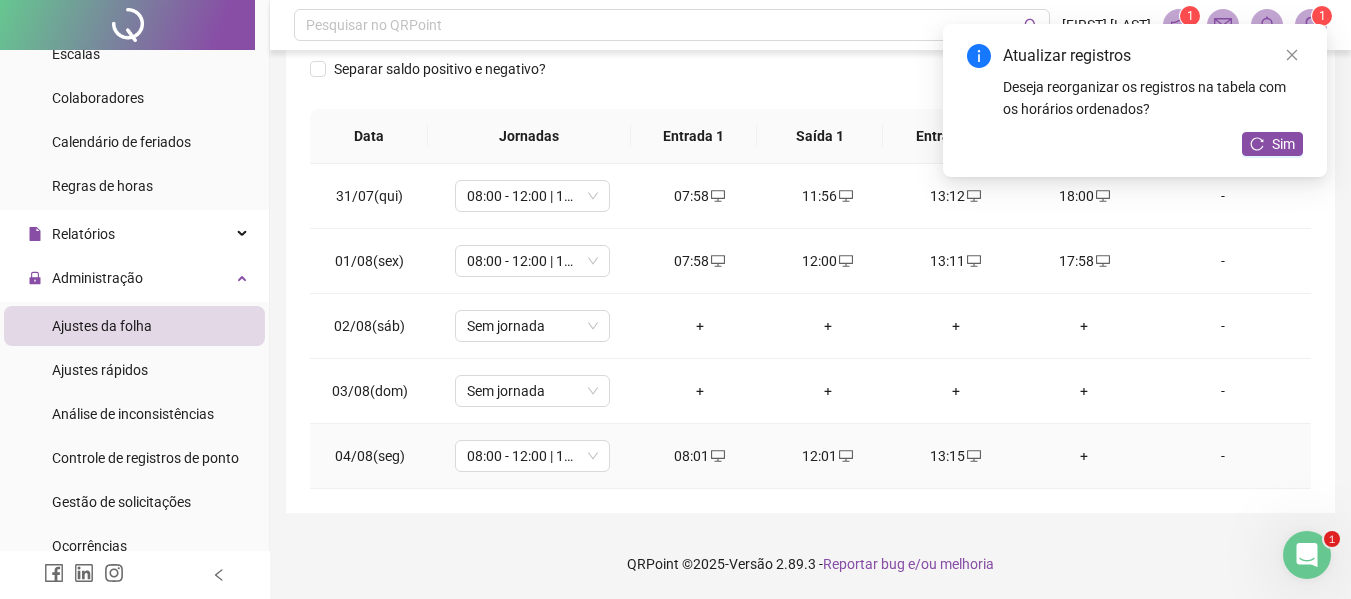 click on "+" at bounding box center (1084, 456) 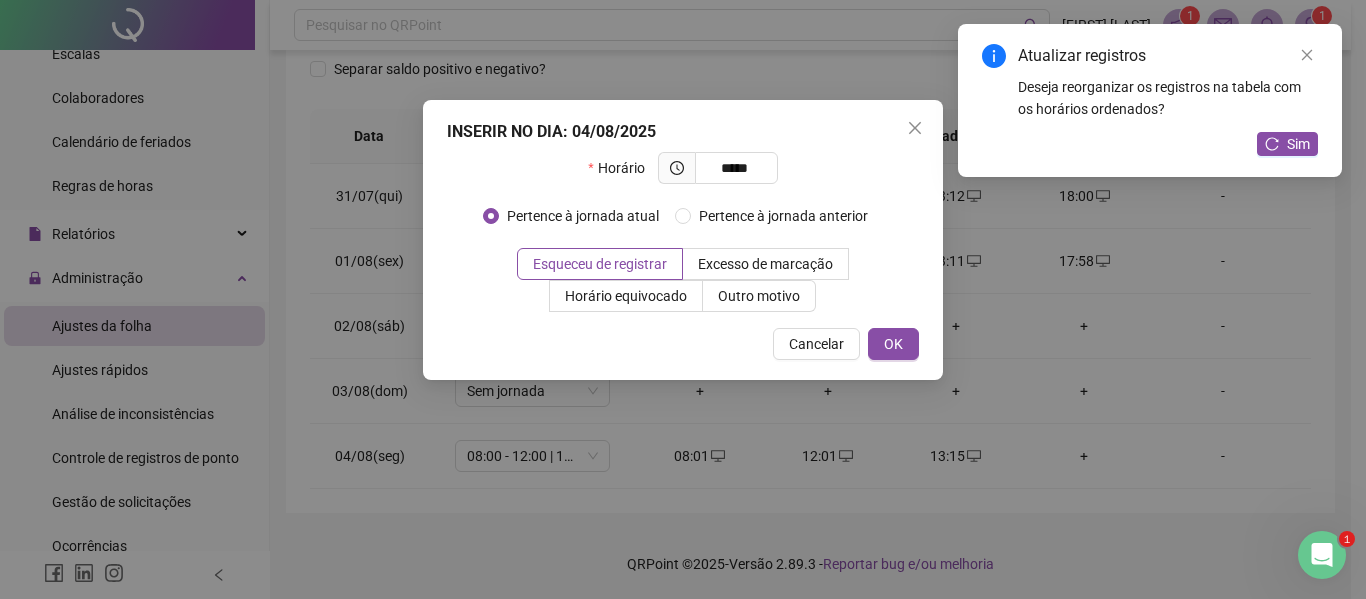 type on "*****" 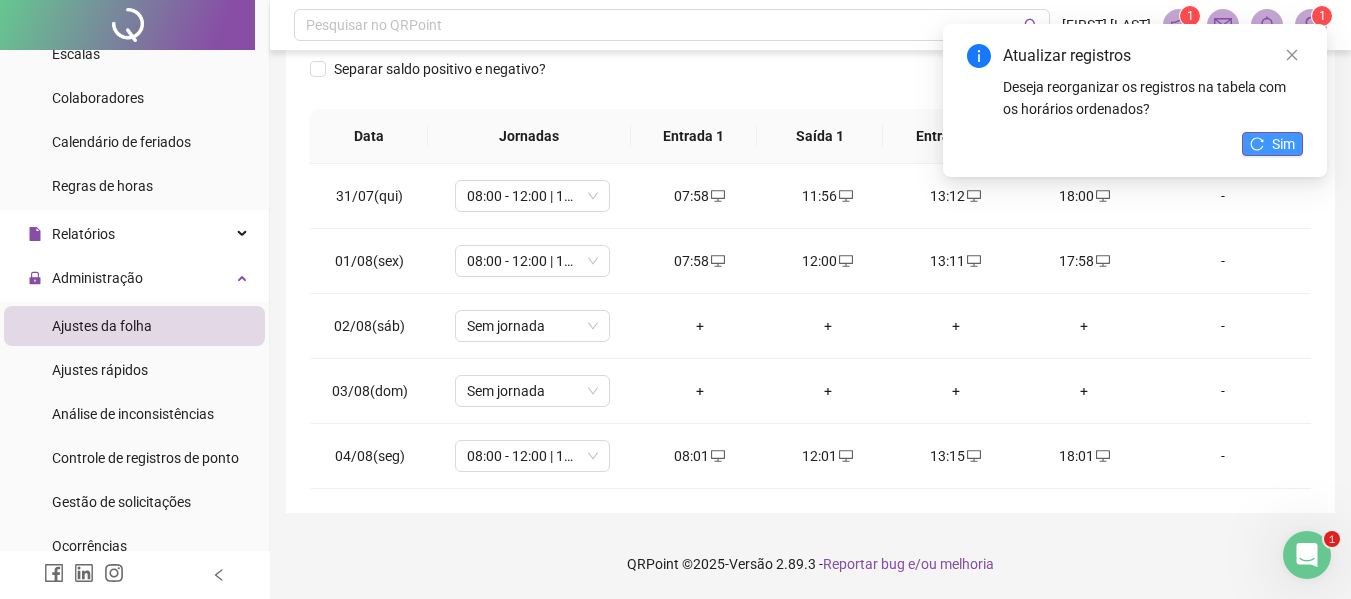 click on "Sim" at bounding box center (1283, 144) 